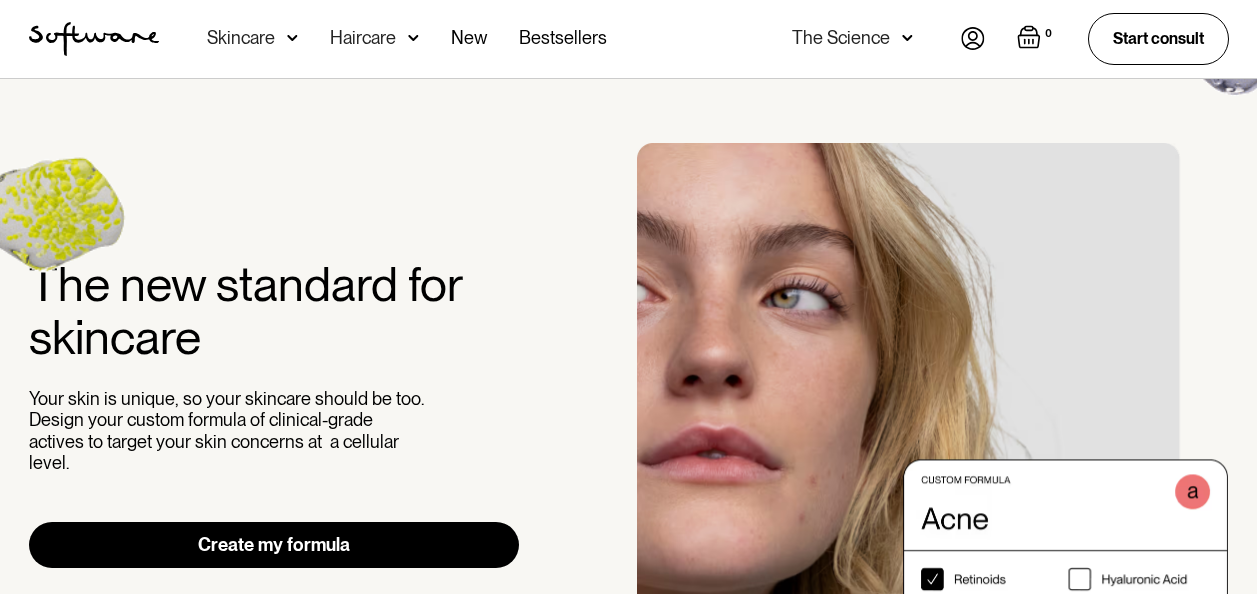 scroll, scrollTop: 0, scrollLeft: 0, axis: both 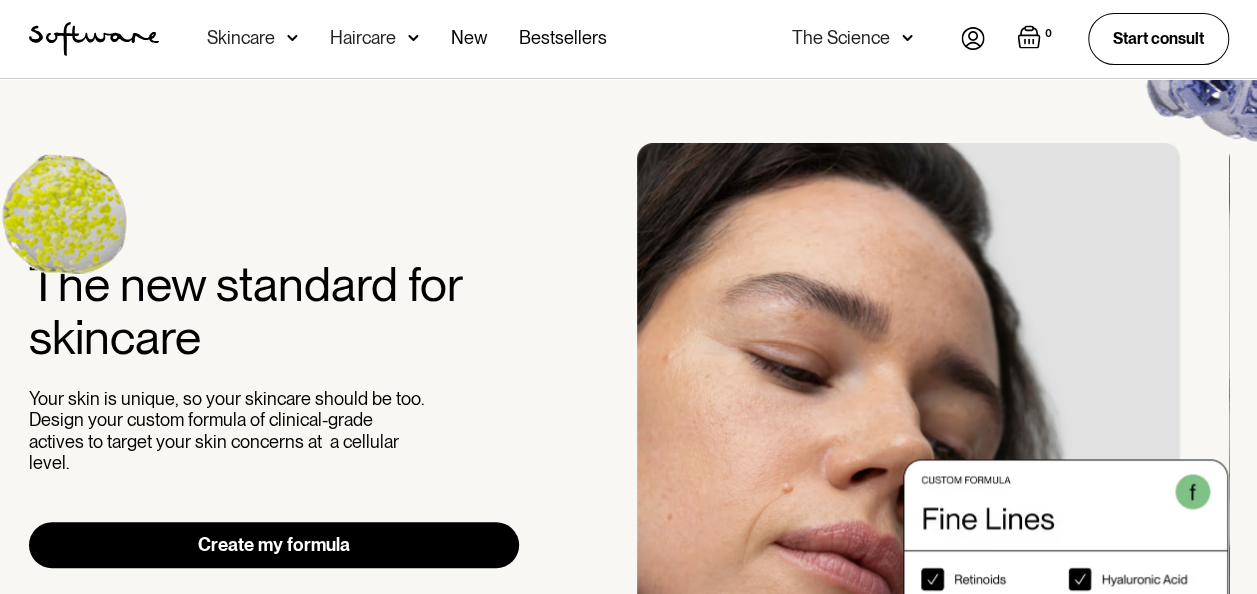 click on "Create my formula" at bounding box center [274, 545] 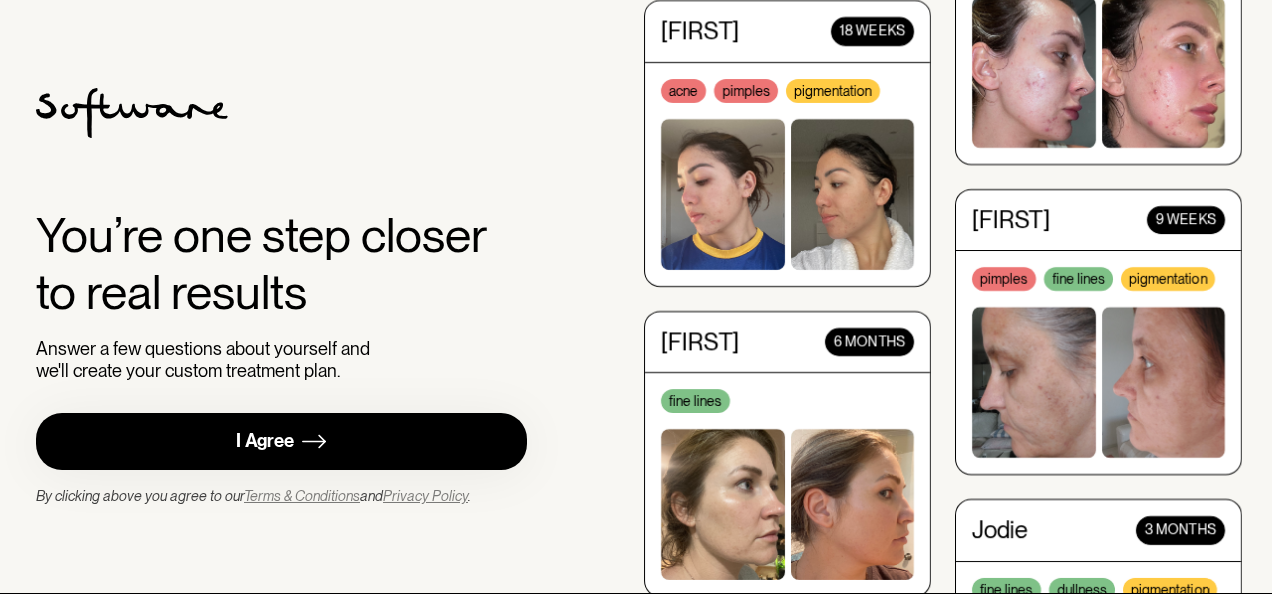 scroll, scrollTop: 0, scrollLeft: 0, axis: both 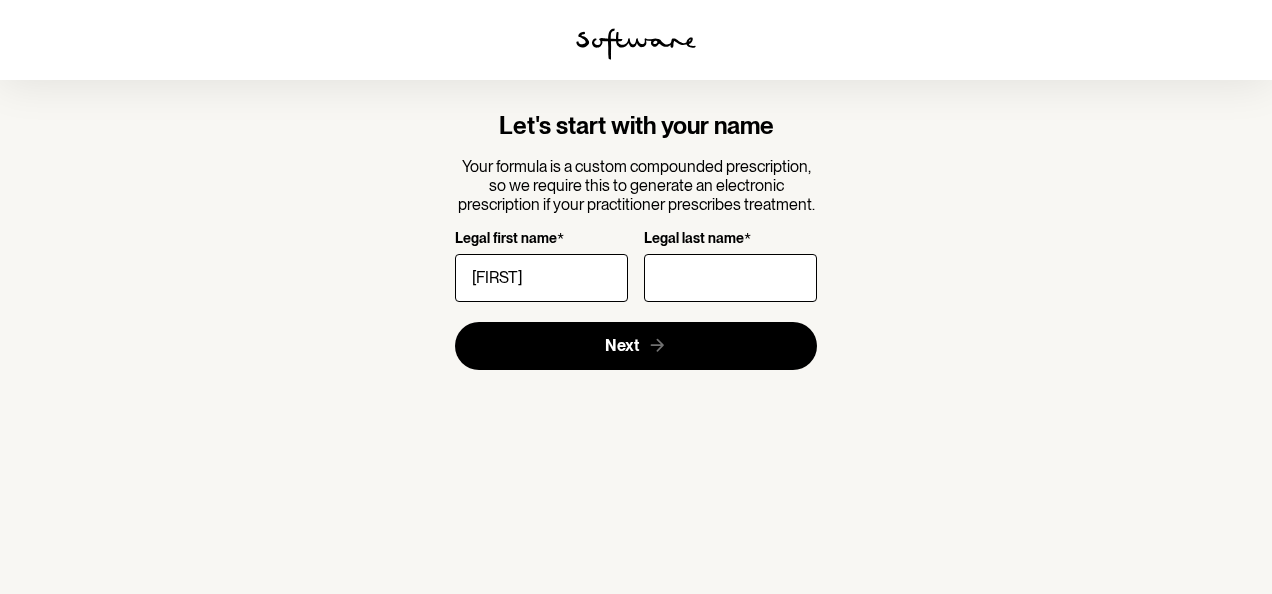 type on "[FIRST]" 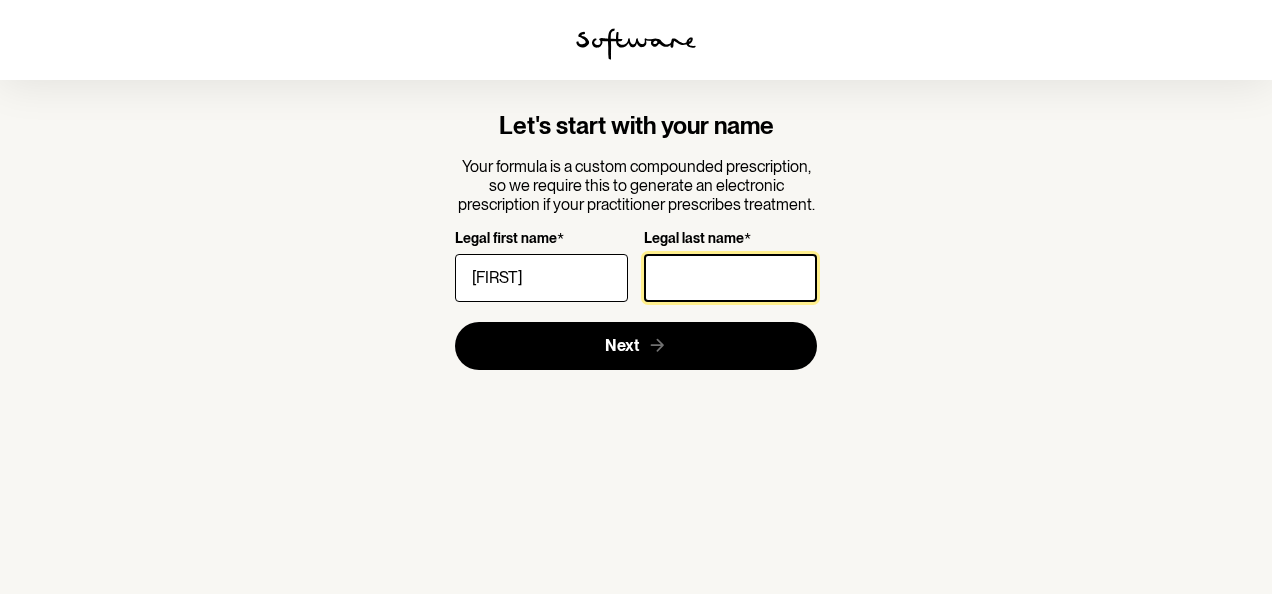 click on "Legal last name *" at bounding box center [730, 278] 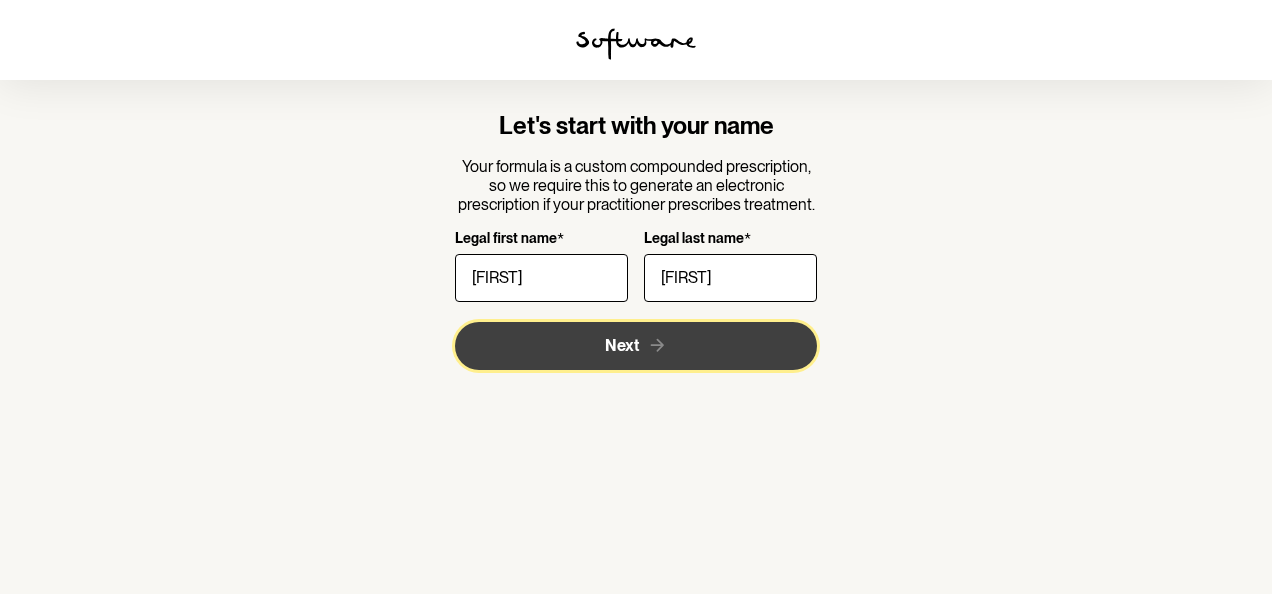 click on "Next" at bounding box center [622, 345] 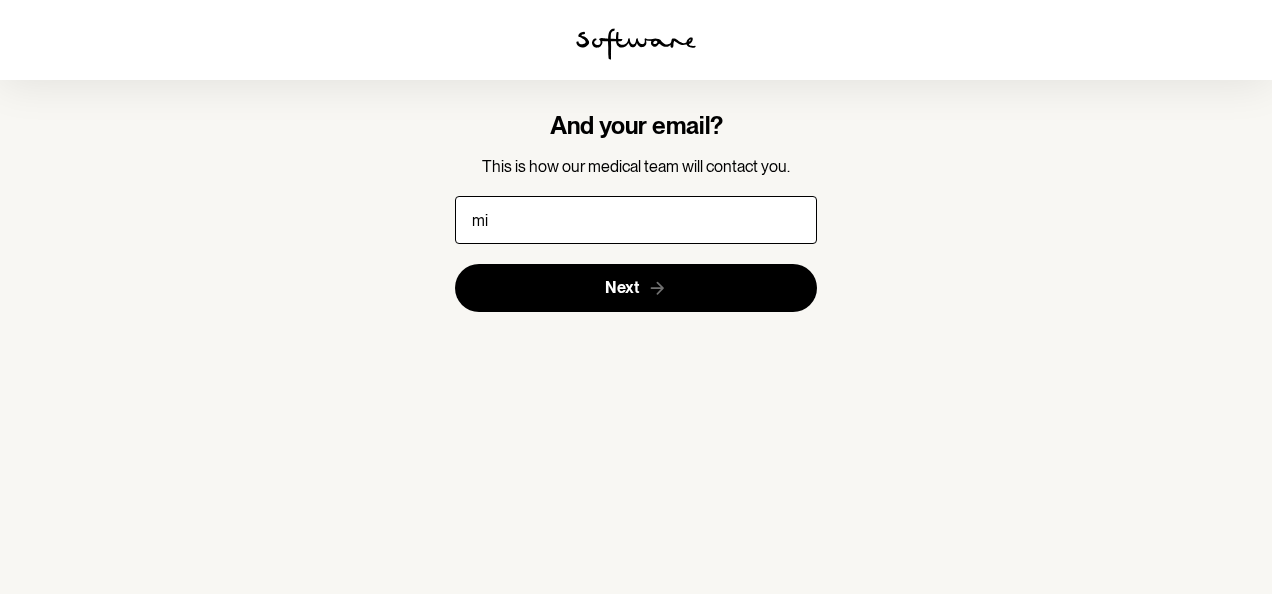type on "michelle.taylor@example.com.au" 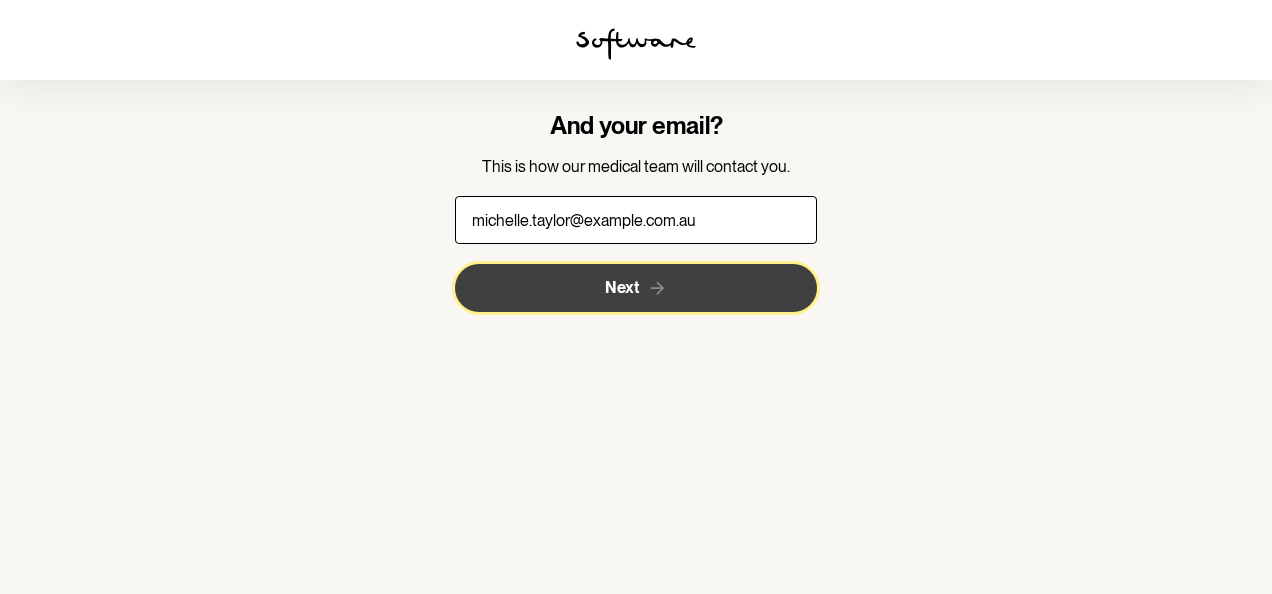 click on "Next" at bounding box center (636, 288) 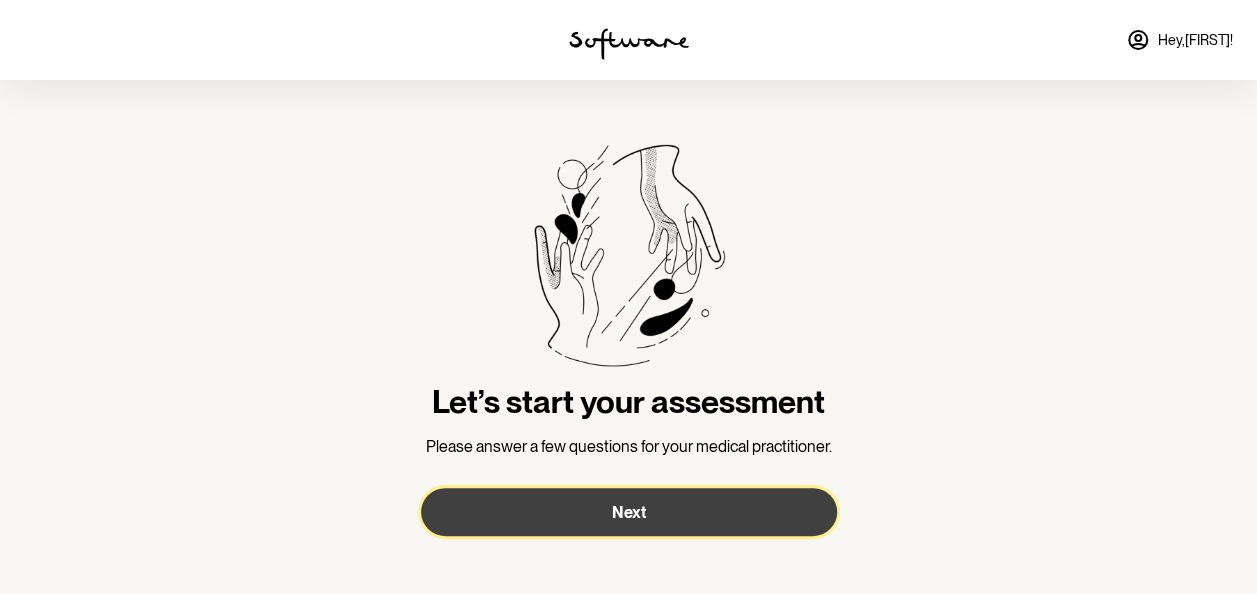 click on "Next" at bounding box center [629, 512] 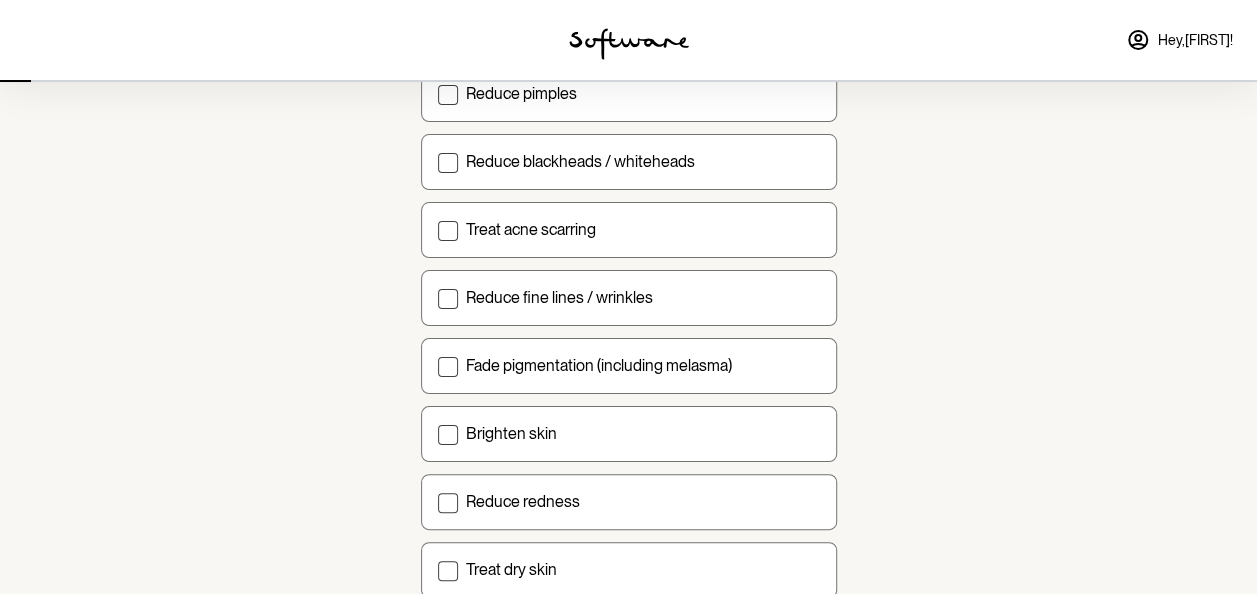 scroll, scrollTop: 280, scrollLeft: 0, axis: vertical 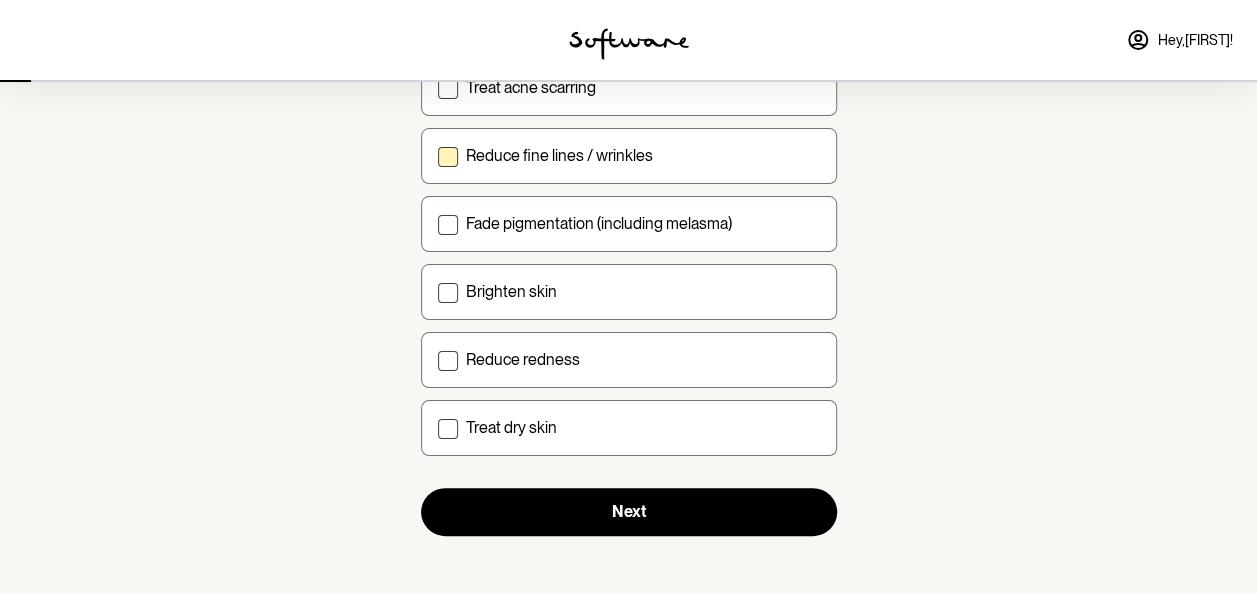 click at bounding box center (448, 157) 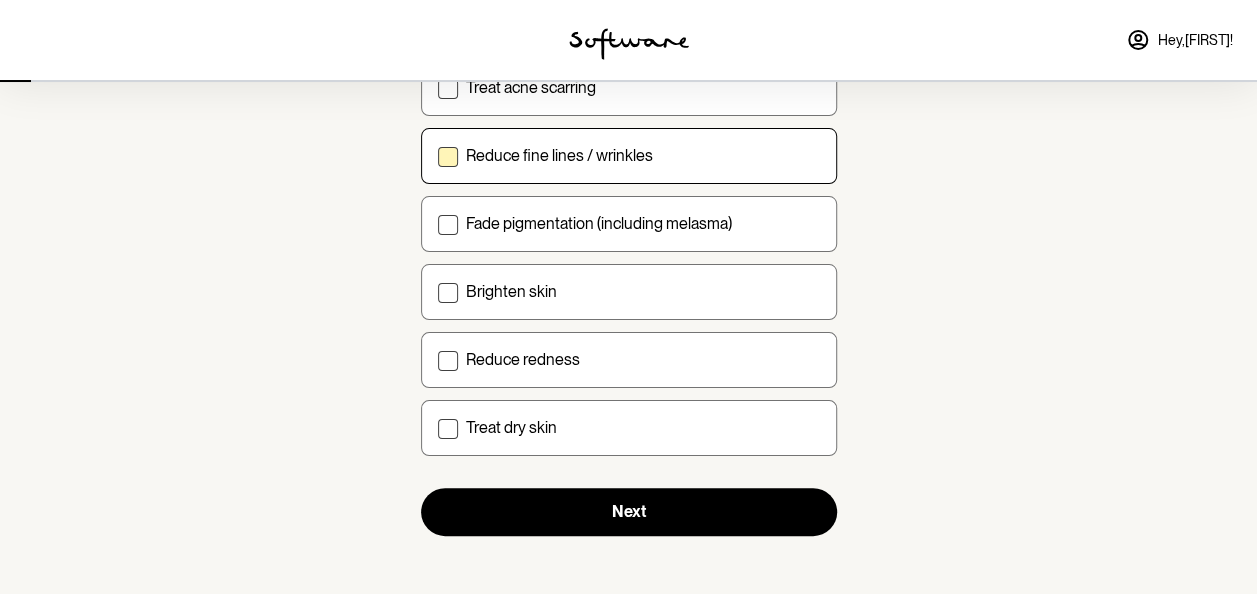 click on "Reduce fine lines / wrinkles" at bounding box center [437, 155] 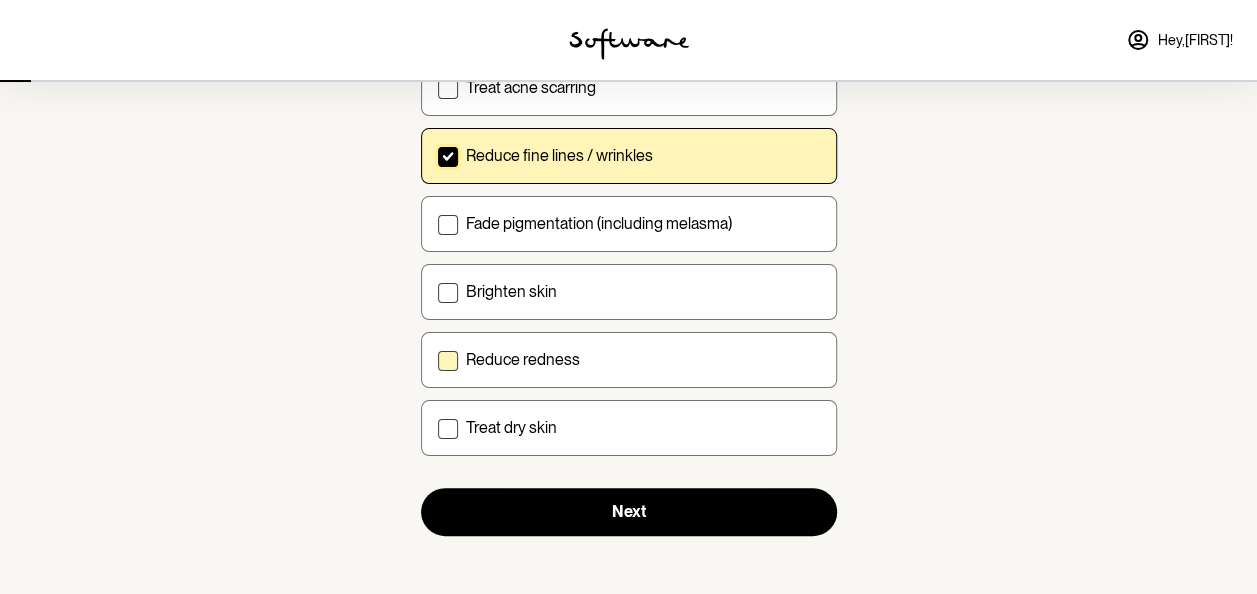 click at bounding box center [448, 361] 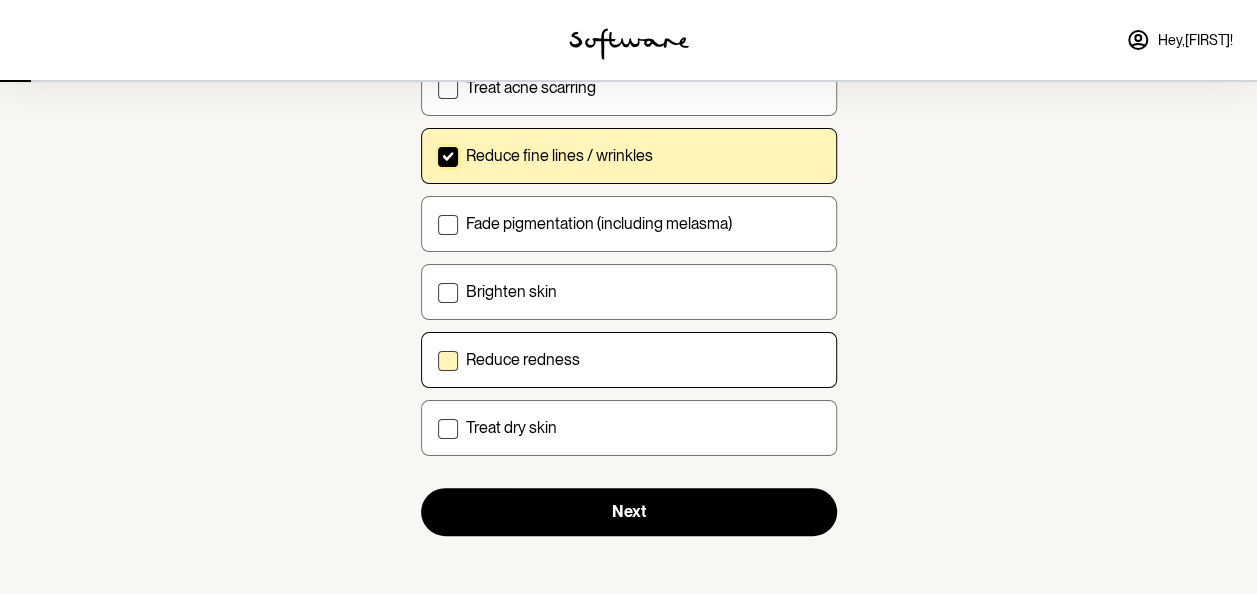 click on "Reduce redness" at bounding box center [437, 359] 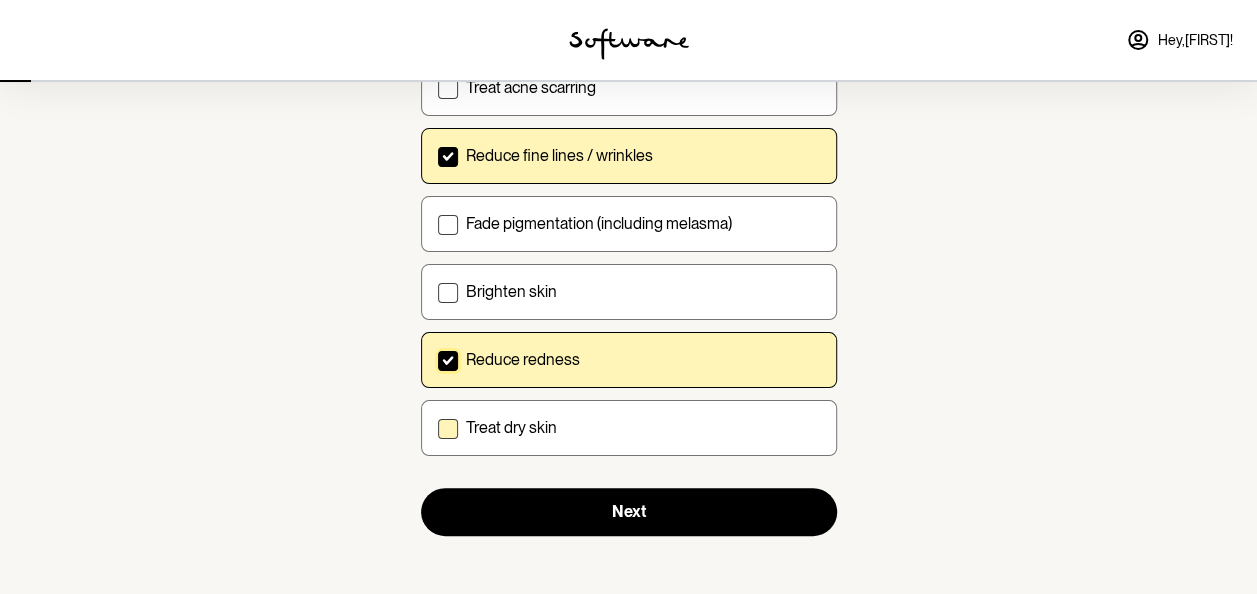 click at bounding box center [448, 429] 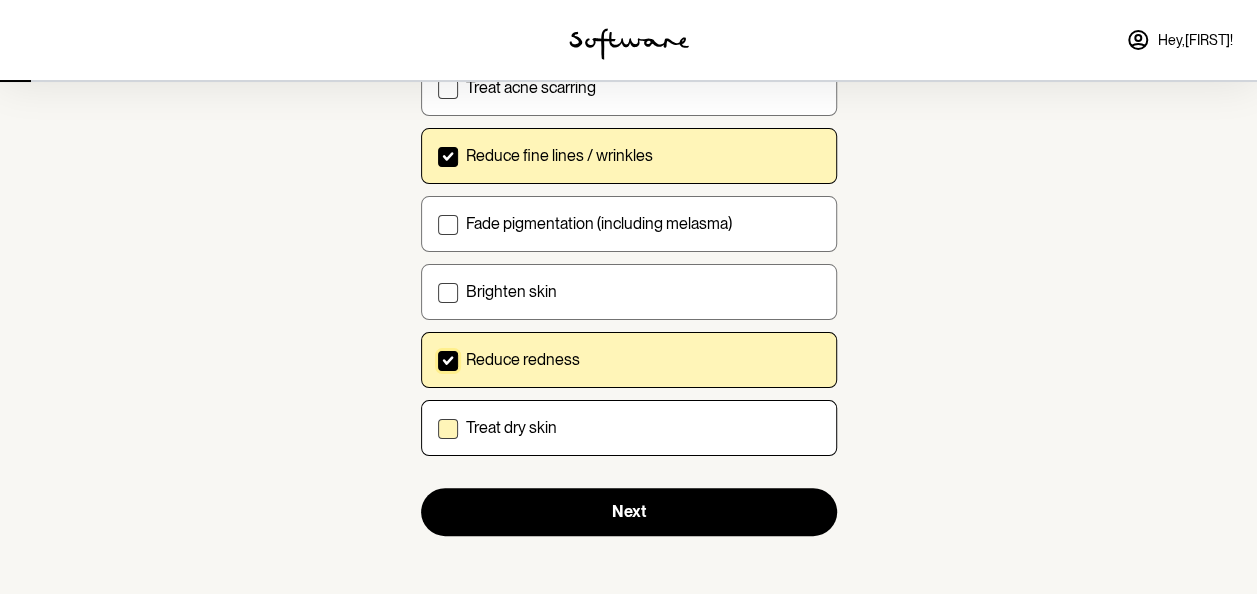 click on "Treat dry skin" at bounding box center [437, 427] 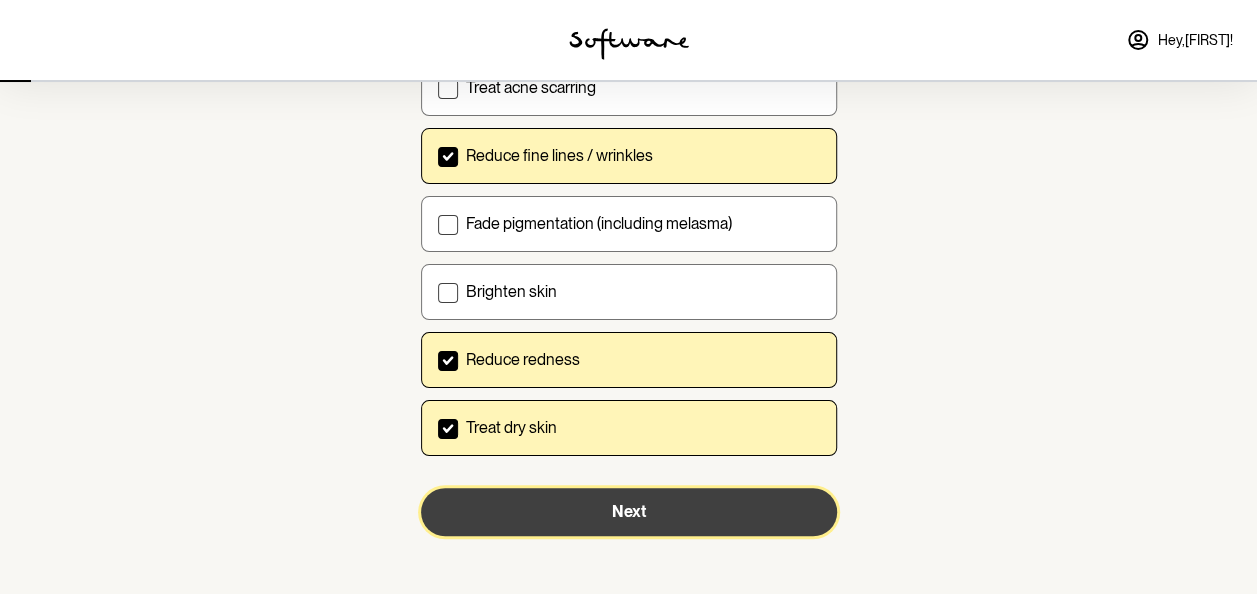 click on "Next" at bounding box center [629, 511] 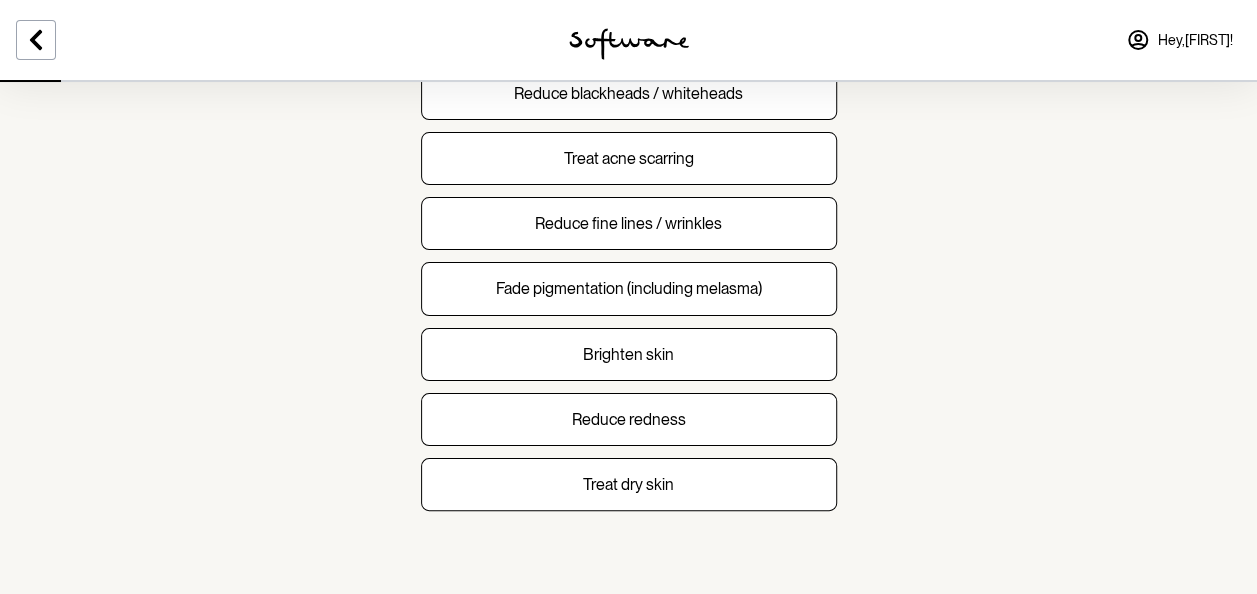 scroll, scrollTop: 312, scrollLeft: 0, axis: vertical 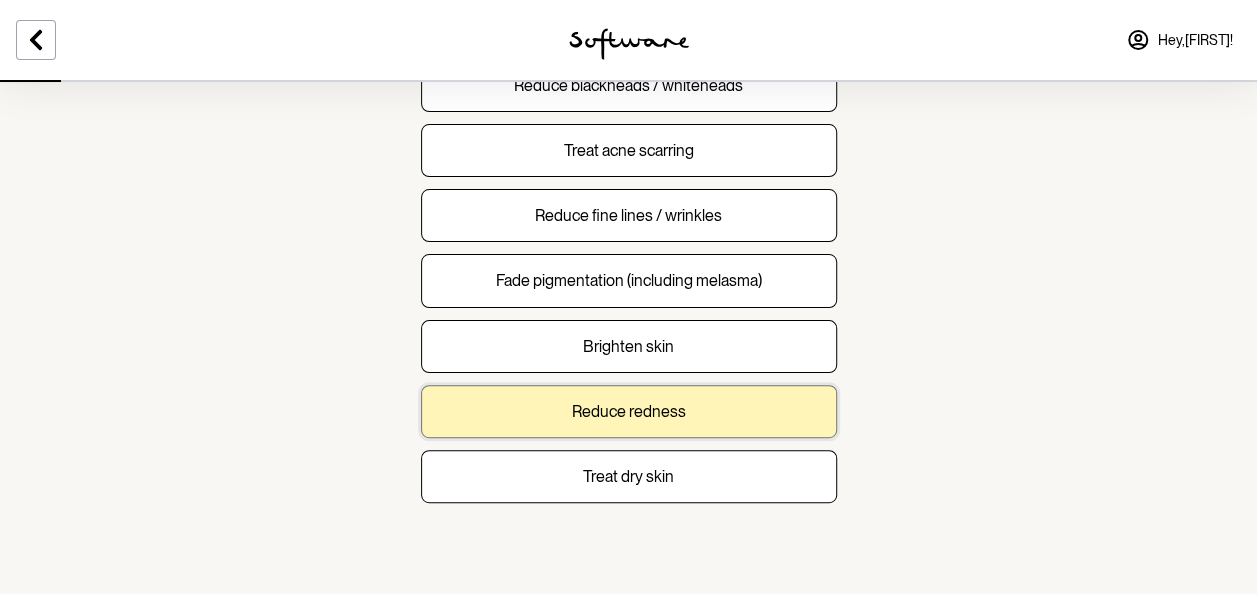 click on "Reduce redness" at bounding box center (629, 411) 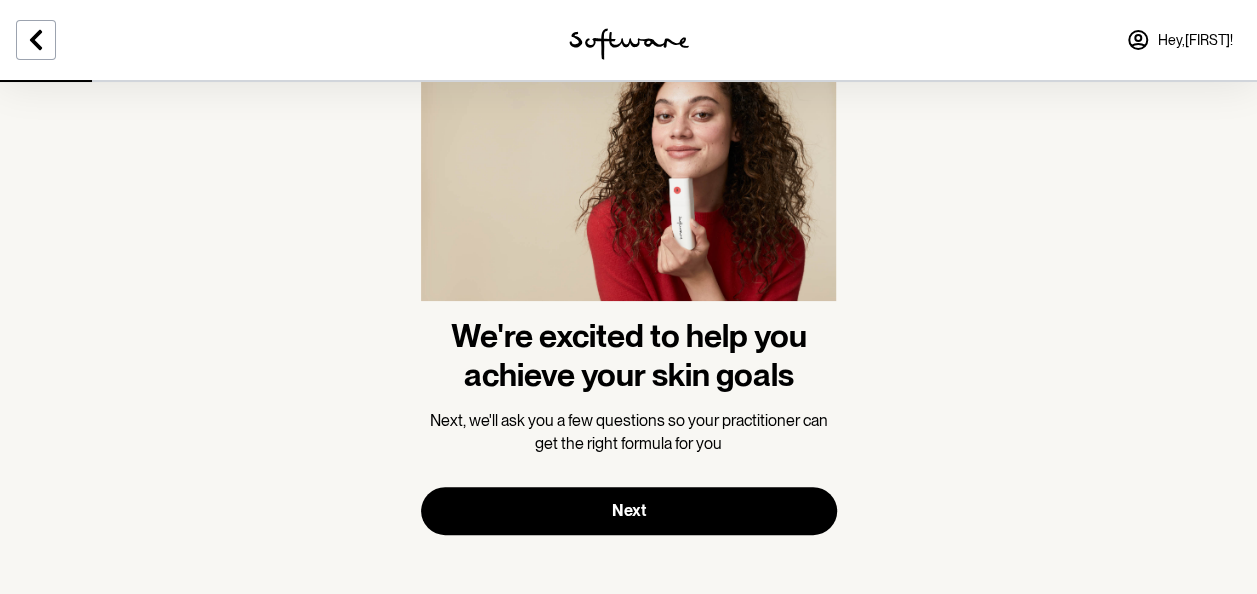 scroll, scrollTop: 124, scrollLeft: 0, axis: vertical 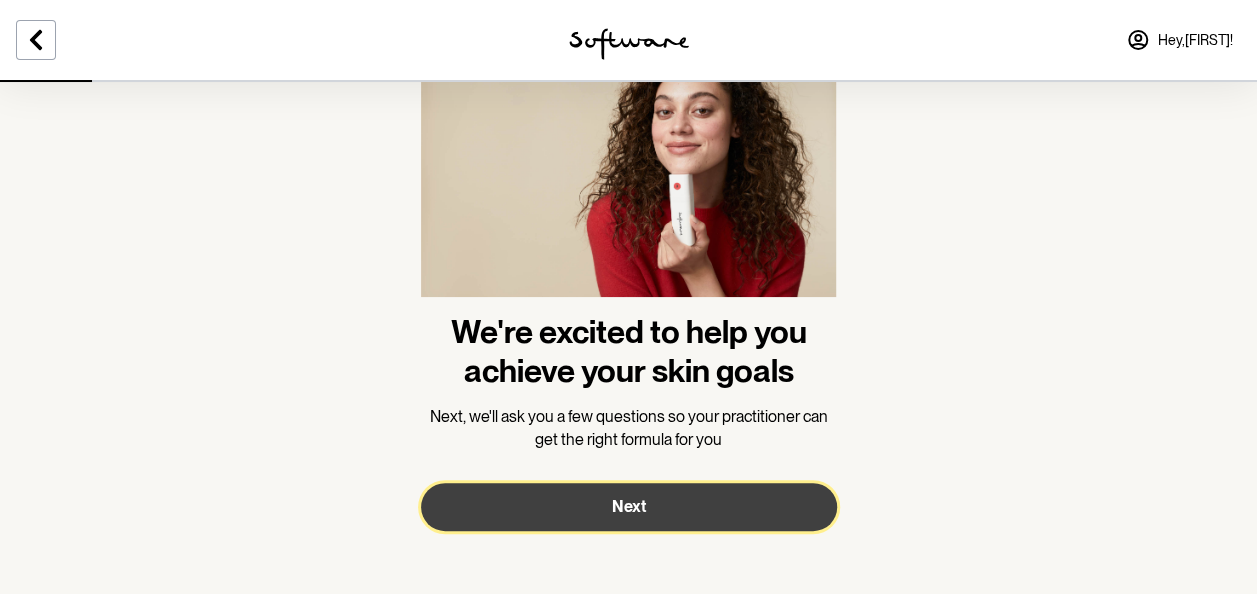 click on "Next" at bounding box center [629, 506] 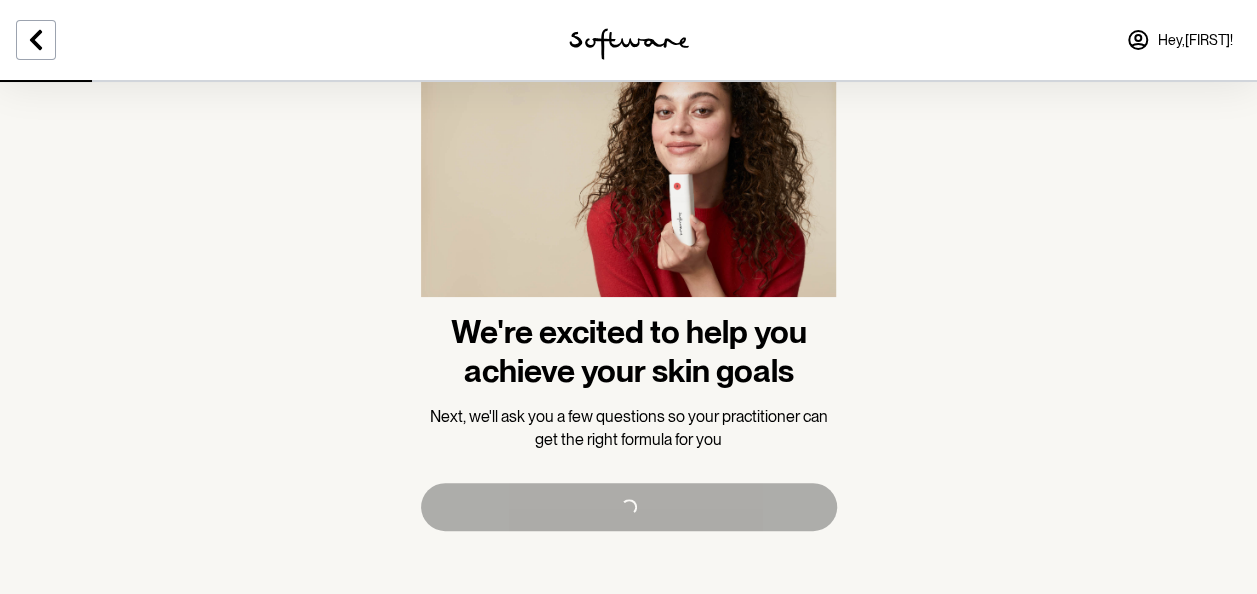 scroll, scrollTop: 0, scrollLeft: 0, axis: both 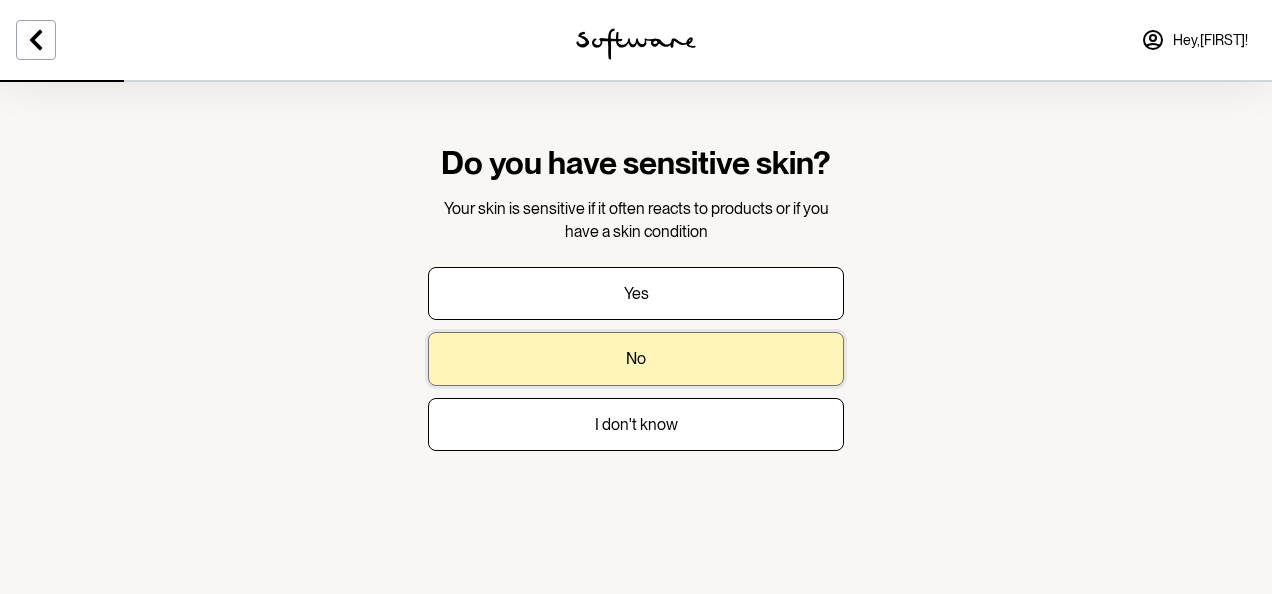 click on "No" at bounding box center [636, 358] 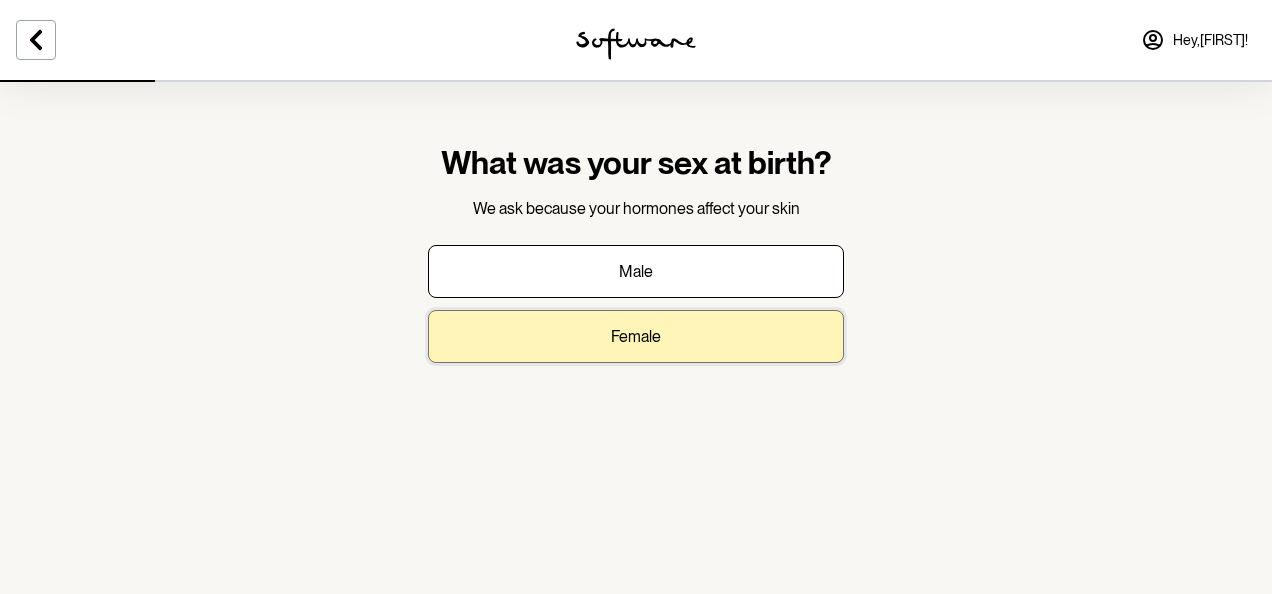 click on "Female" at bounding box center (636, 336) 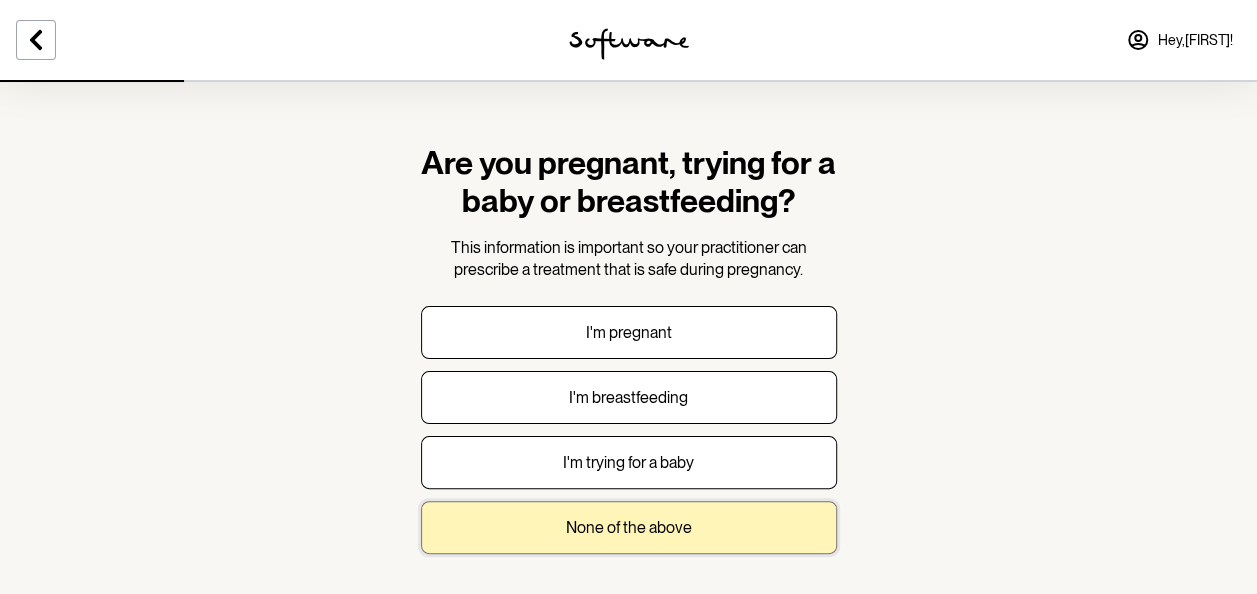 click on "None of the above" at bounding box center [629, 527] 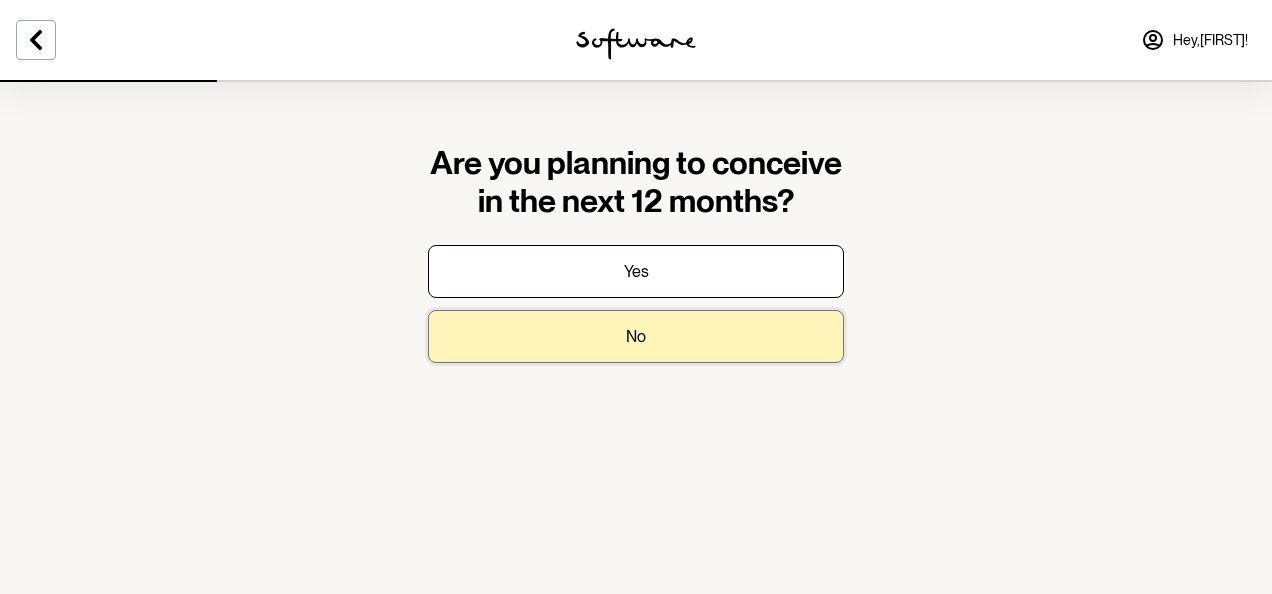 click on "No" at bounding box center (636, 336) 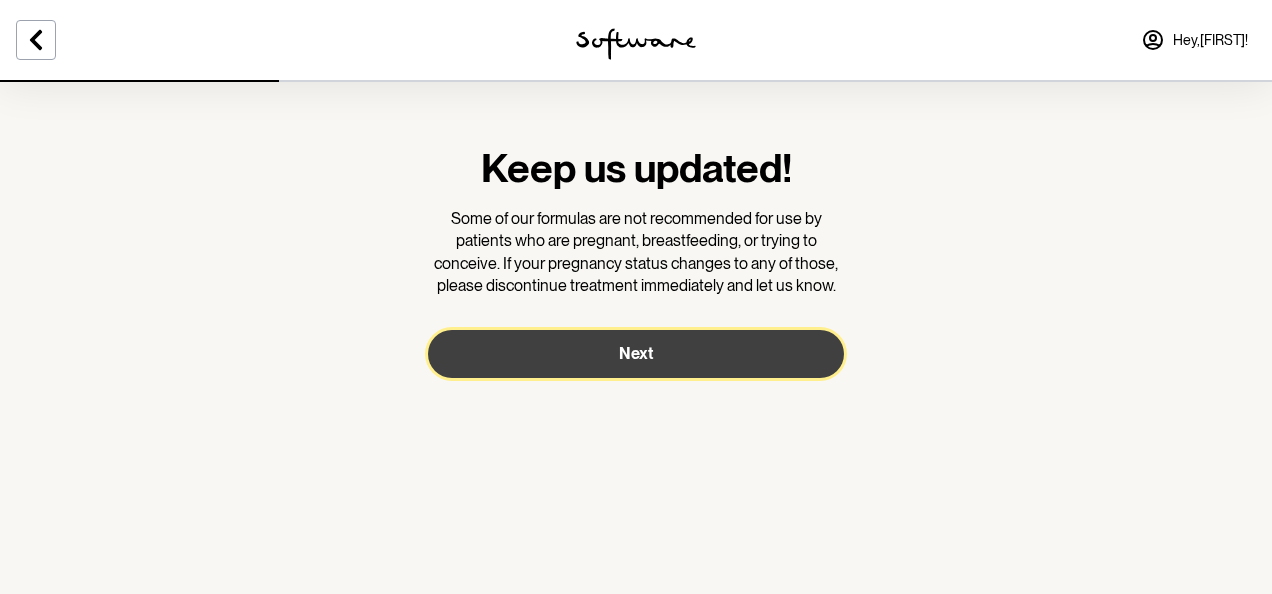 click on "Next" at bounding box center [636, 353] 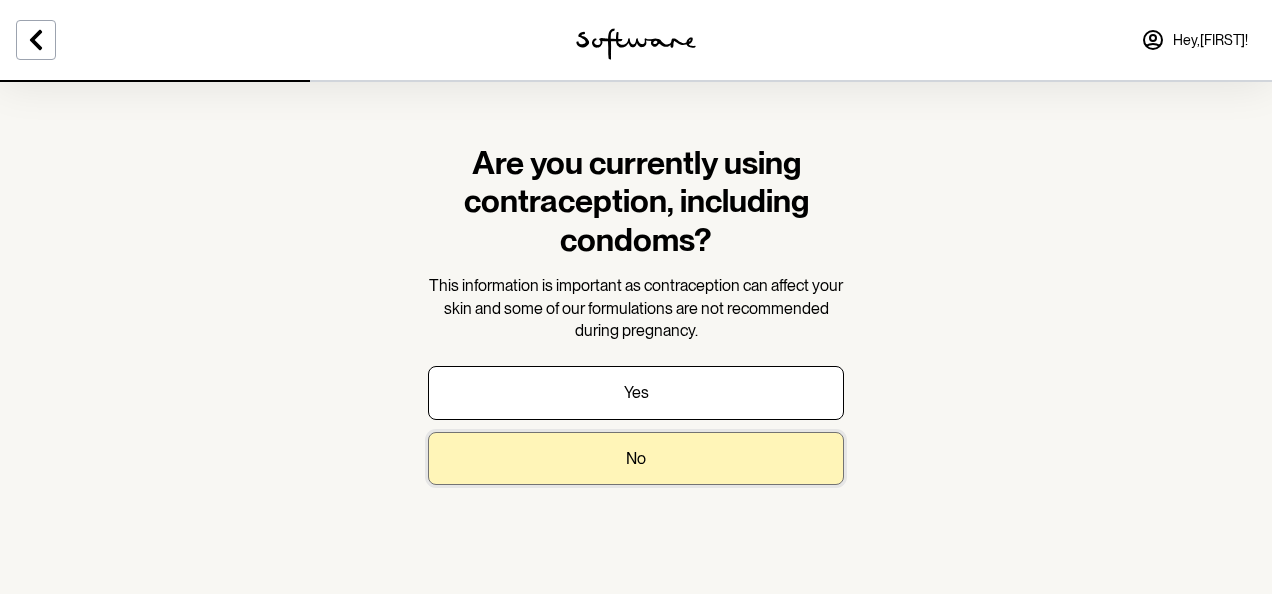 click on "No" at bounding box center [636, 458] 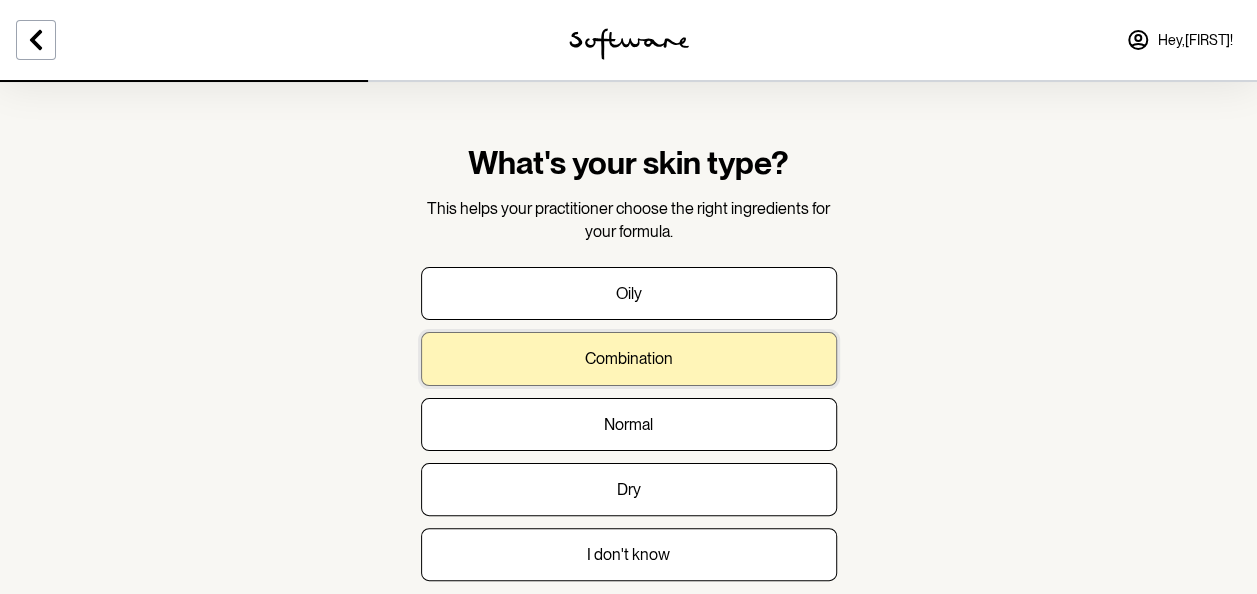 click on "Combination" at bounding box center (629, 358) 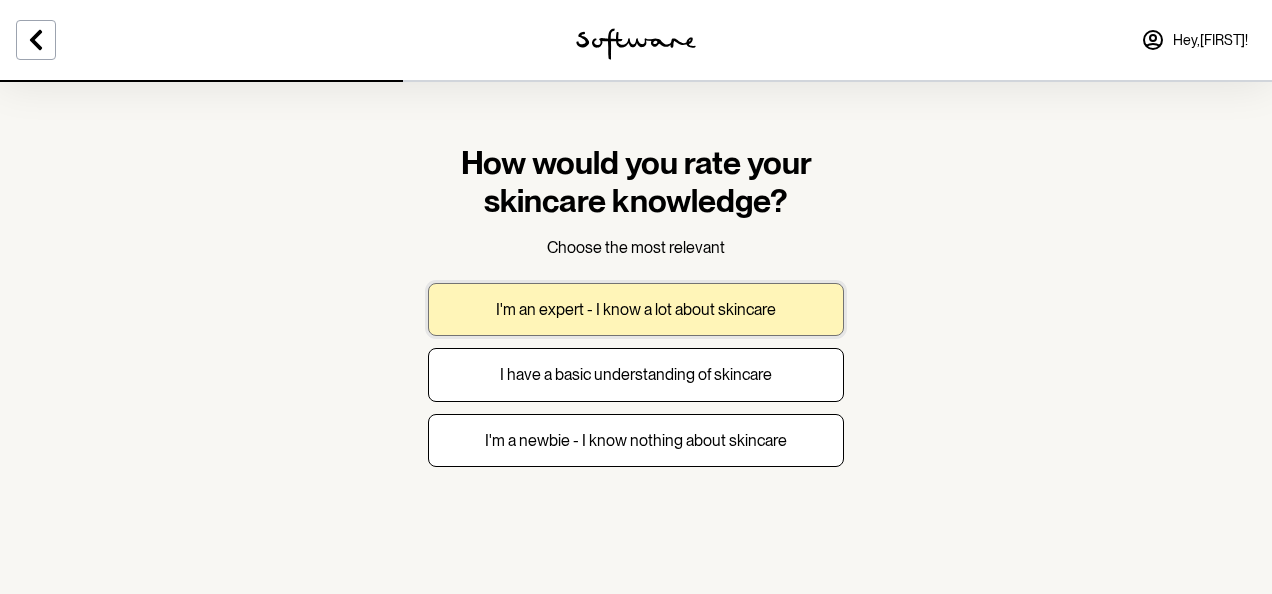 click on "I'm an expert - I know a lot about skincare" at bounding box center (636, 309) 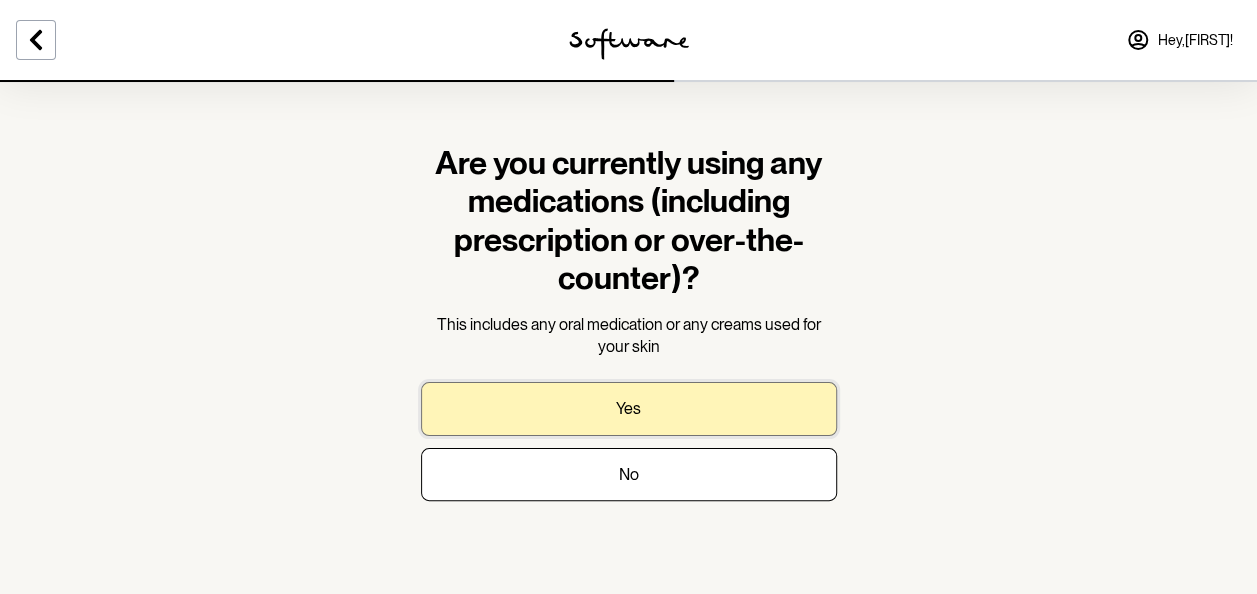 click on "Yes" at bounding box center (628, 408) 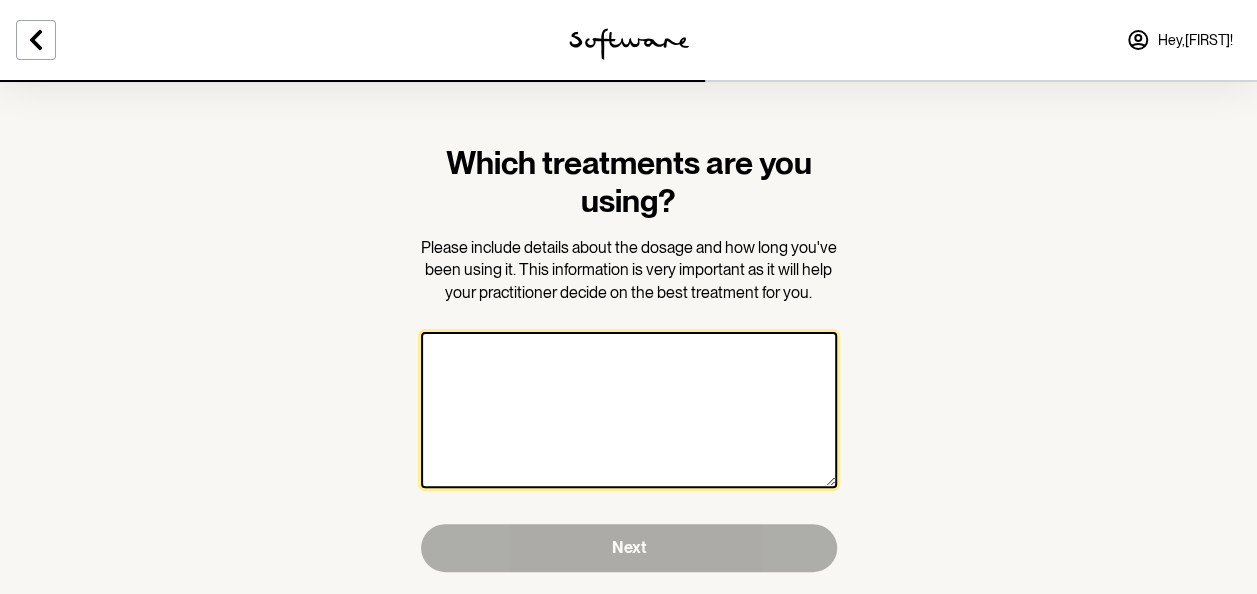 click at bounding box center (629, 410) 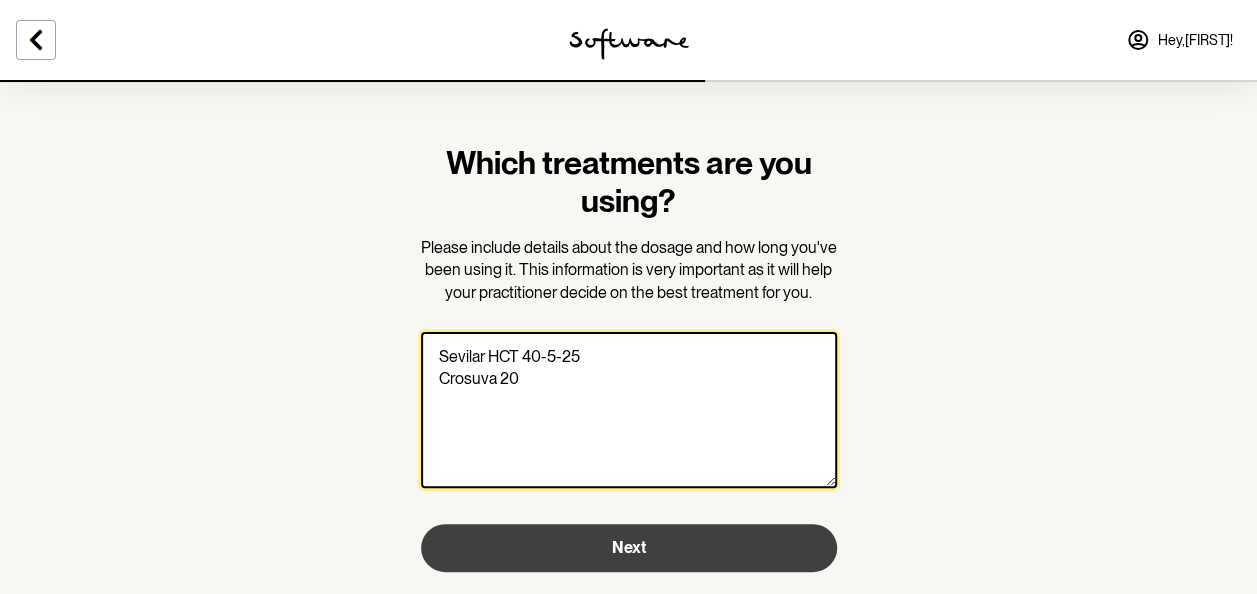 type on "Sevilar HCT 40-5-25
Crosuva 20" 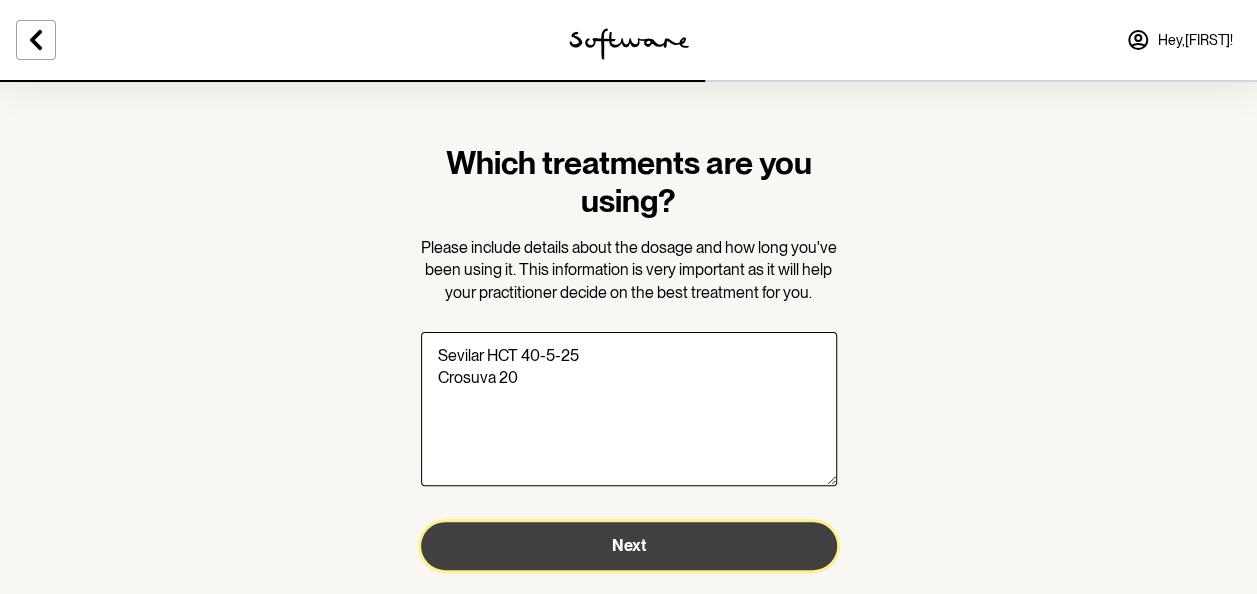 click on "Next" at bounding box center (629, 545) 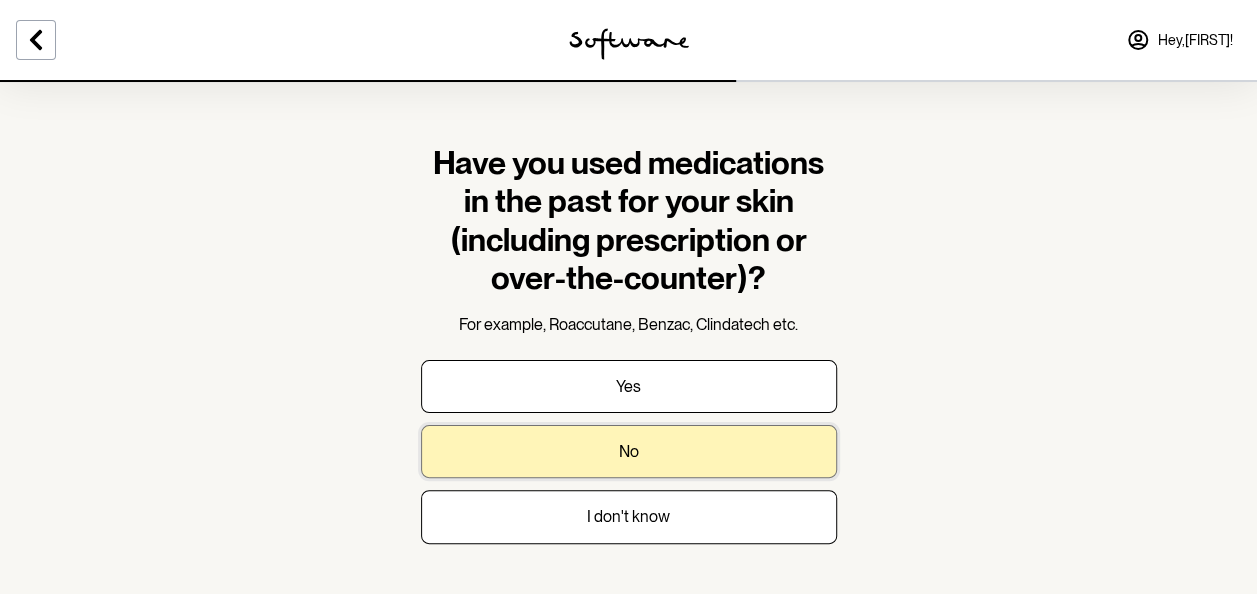 click on "No" at bounding box center (629, 451) 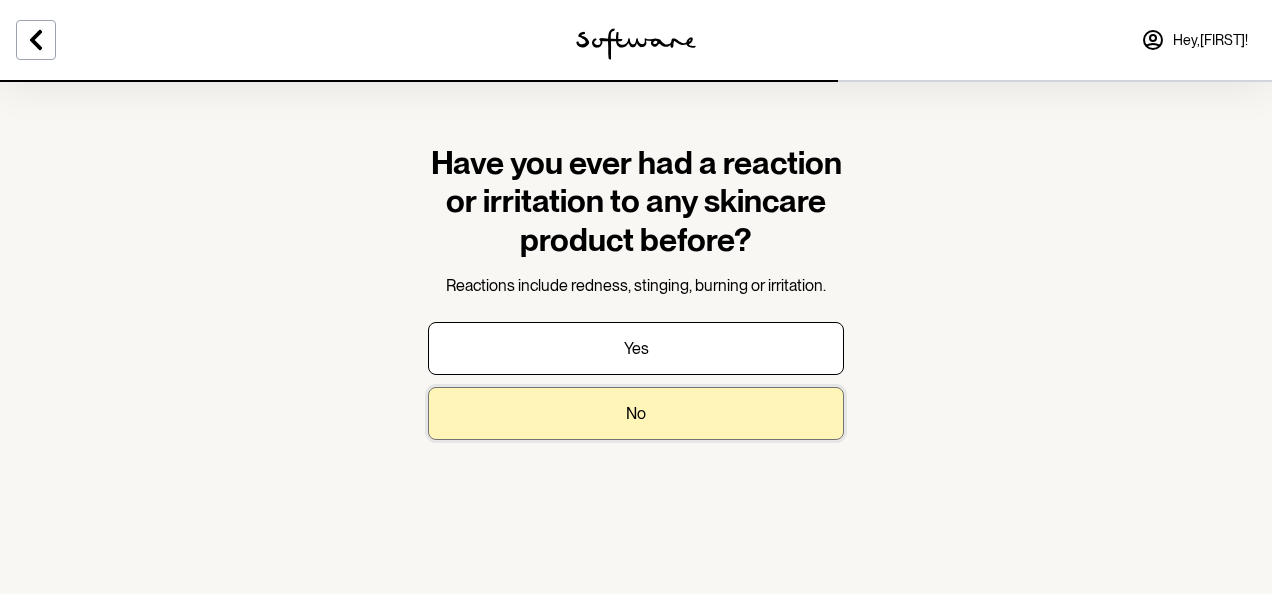 click on "No" at bounding box center (636, 413) 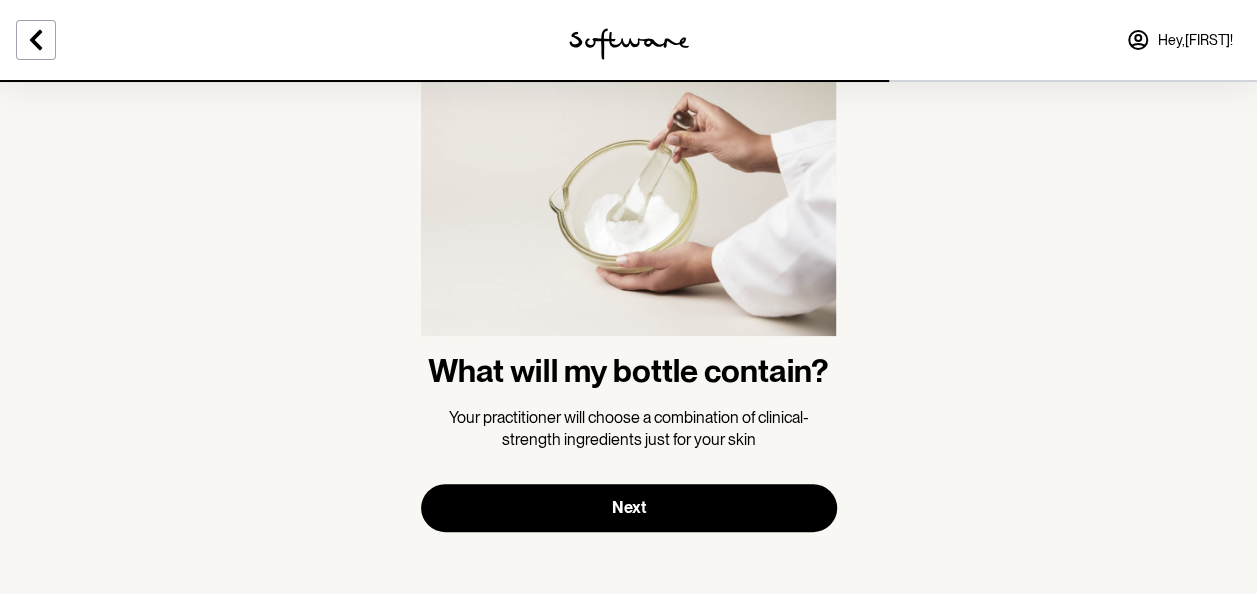 scroll, scrollTop: 86, scrollLeft: 0, axis: vertical 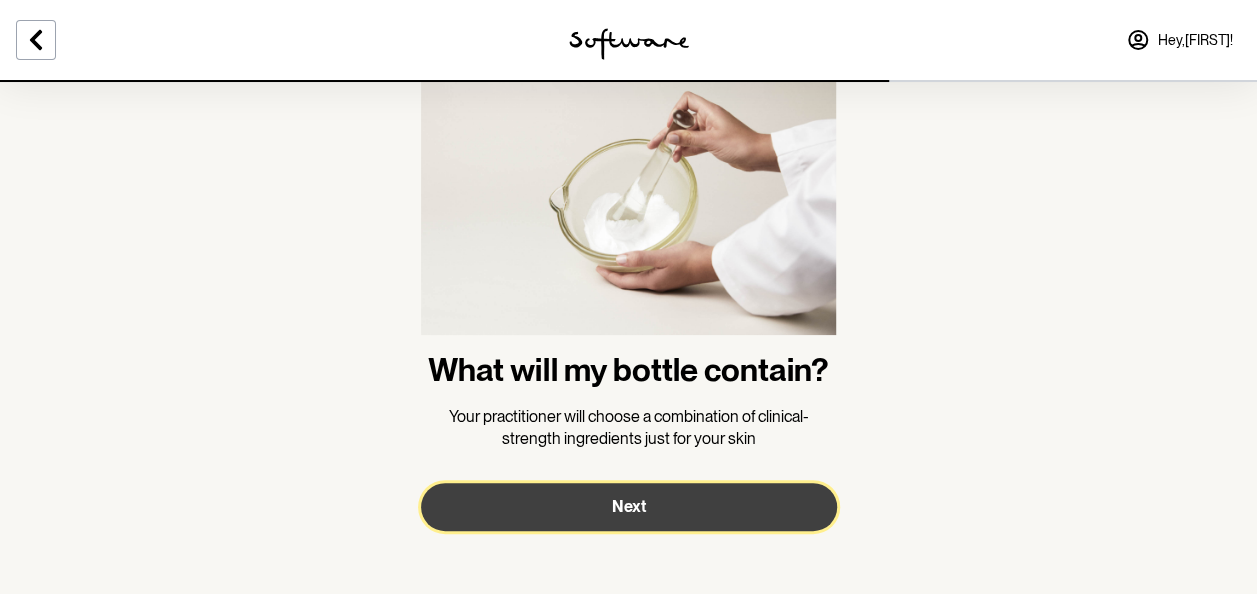 click on "Next" at bounding box center (629, 506) 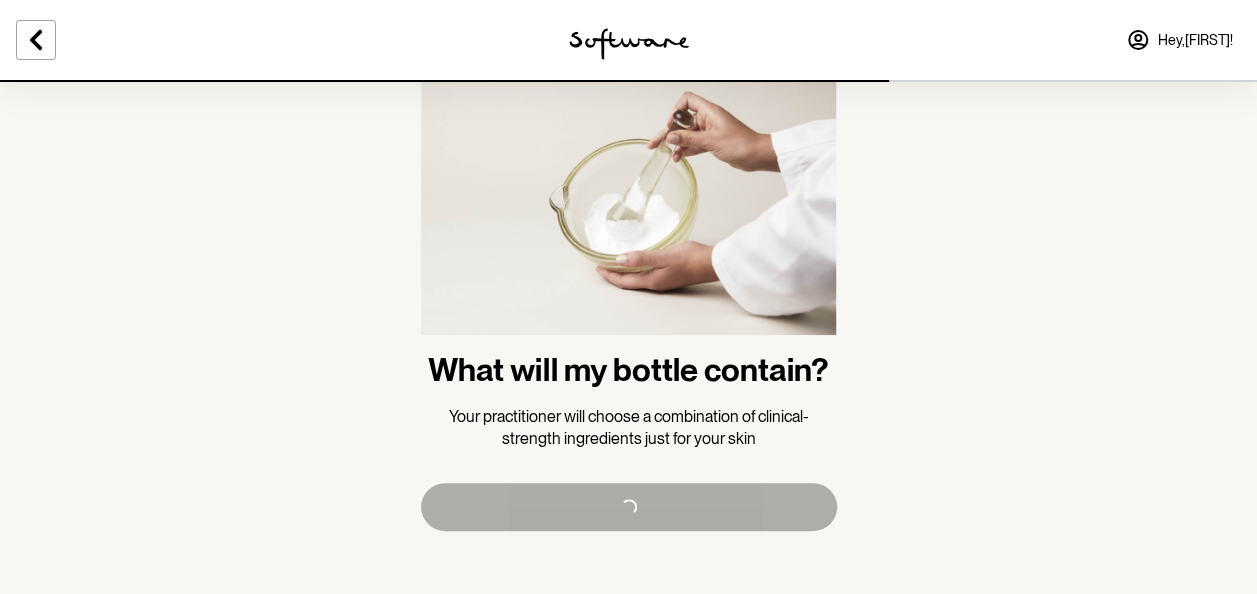 scroll, scrollTop: 0, scrollLeft: 0, axis: both 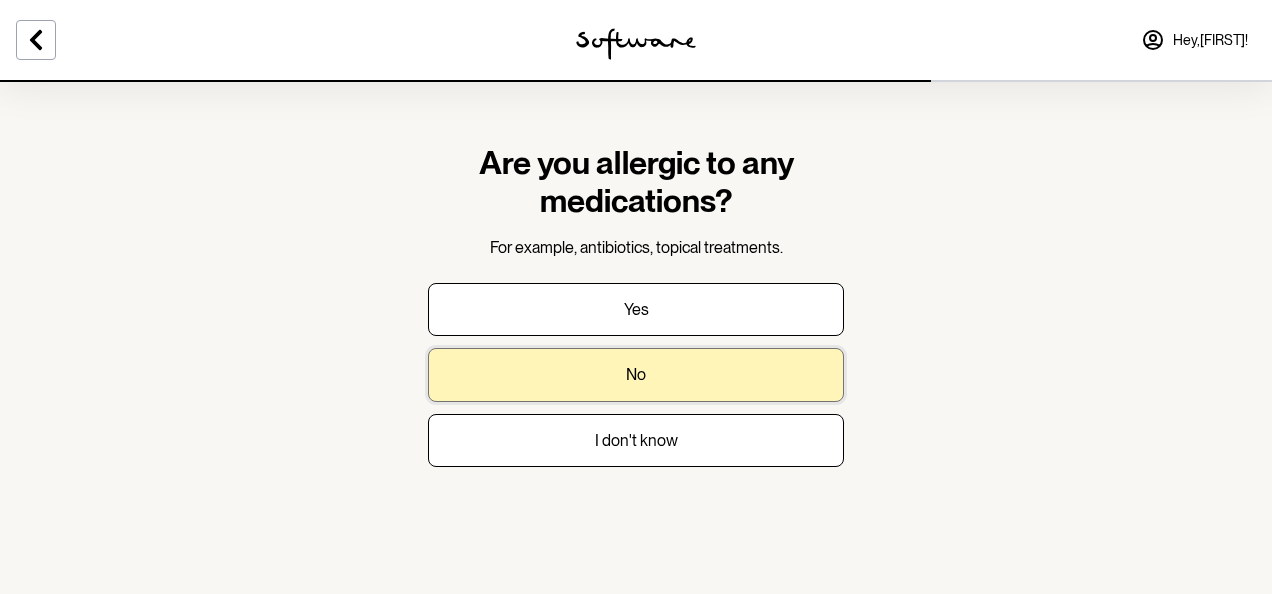 click on "No" at bounding box center [636, 374] 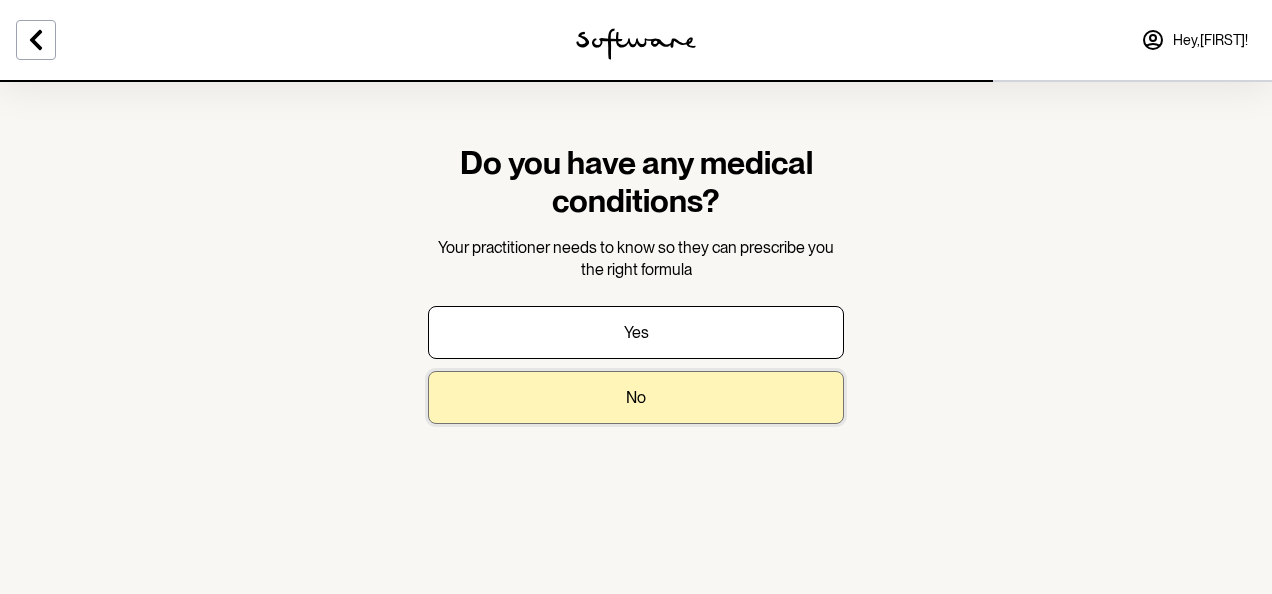 click on "No" at bounding box center [636, 397] 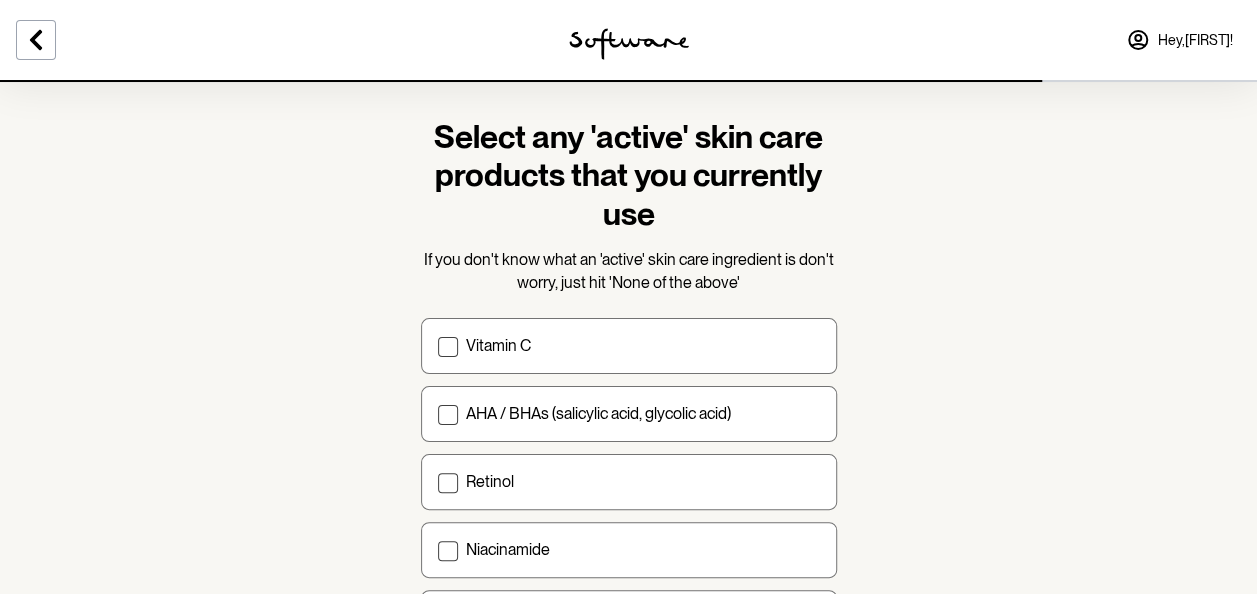 scroll, scrollTop: 40, scrollLeft: 0, axis: vertical 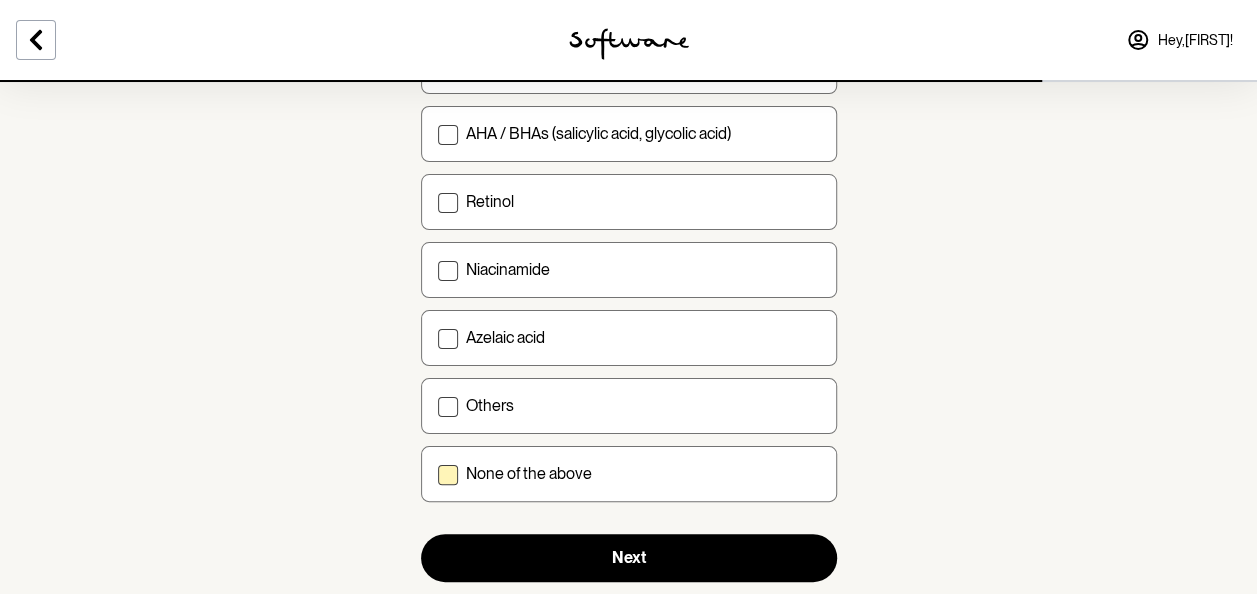 click at bounding box center [448, 475] 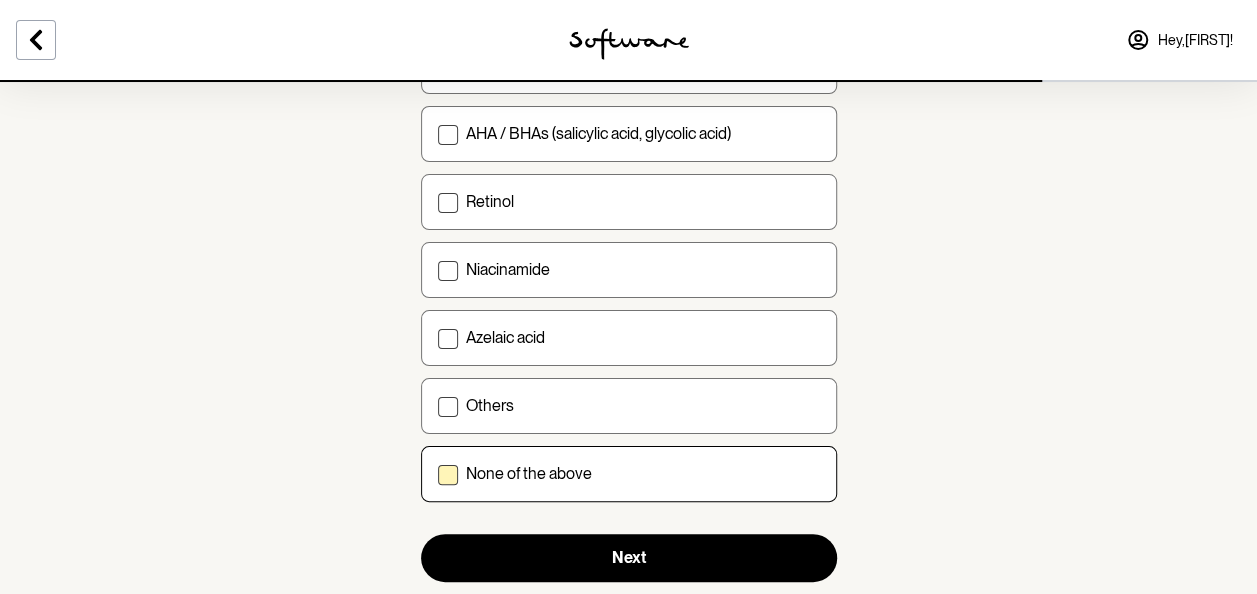 click on "None of the above" at bounding box center (437, 474) 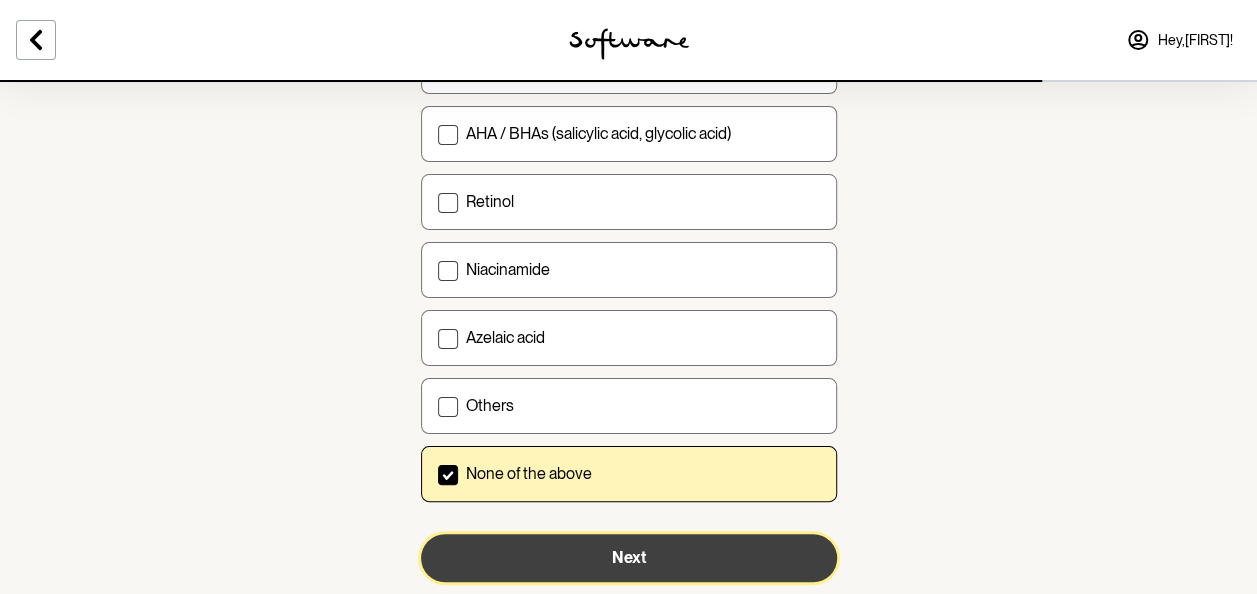 click on "Next" at bounding box center [629, 557] 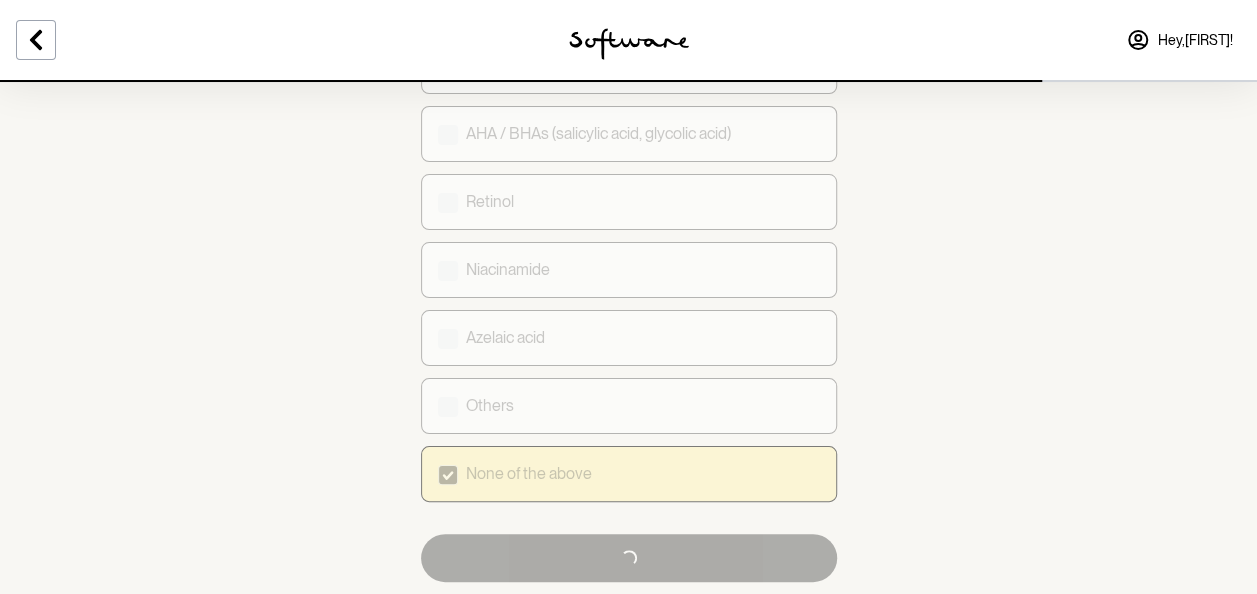 scroll, scrollTop: 0, scrollLeft: 0, axis: both 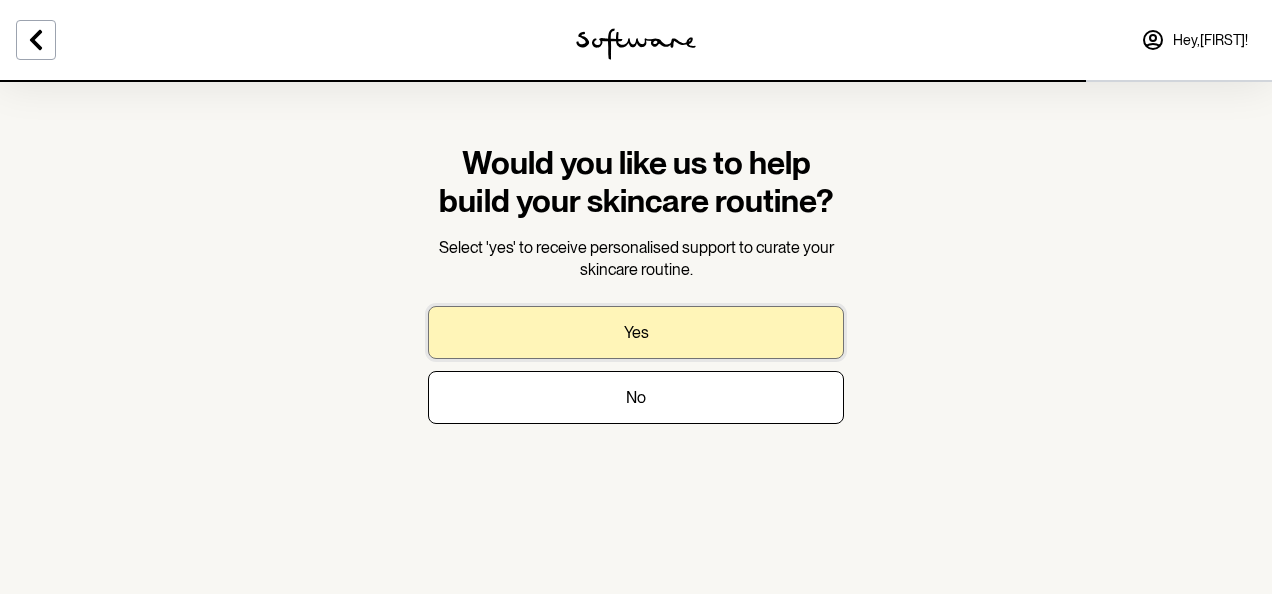 click on "Yes" at bounding box center (636, 332) 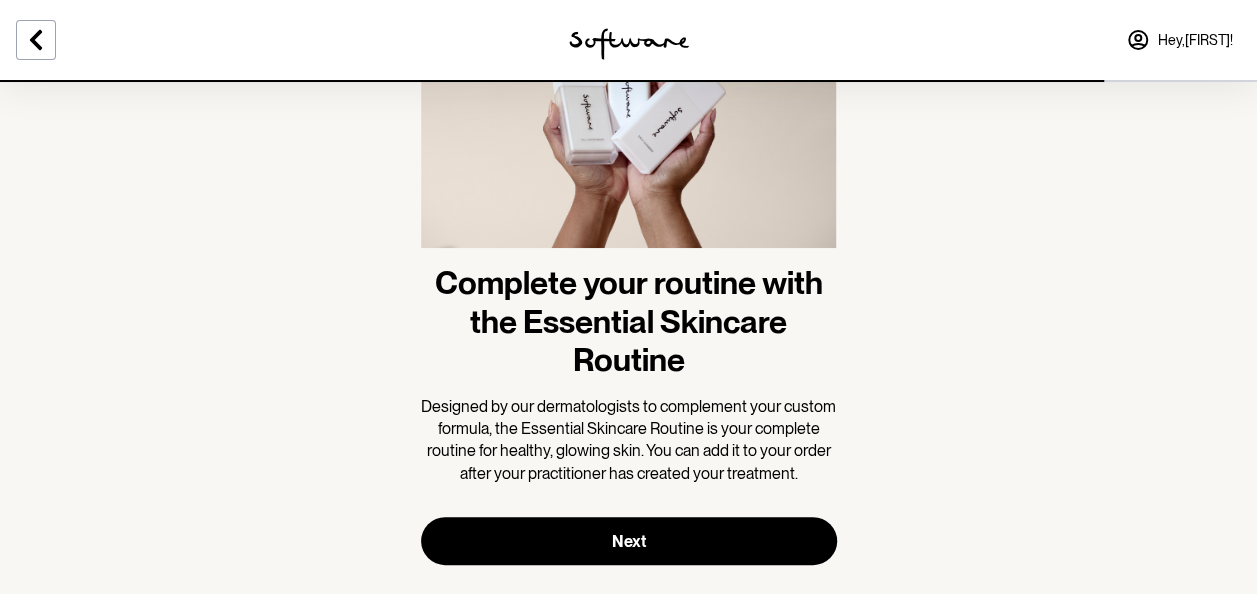 scroll, scrollTop: 208, scrollLeft: 0, axis: vertical 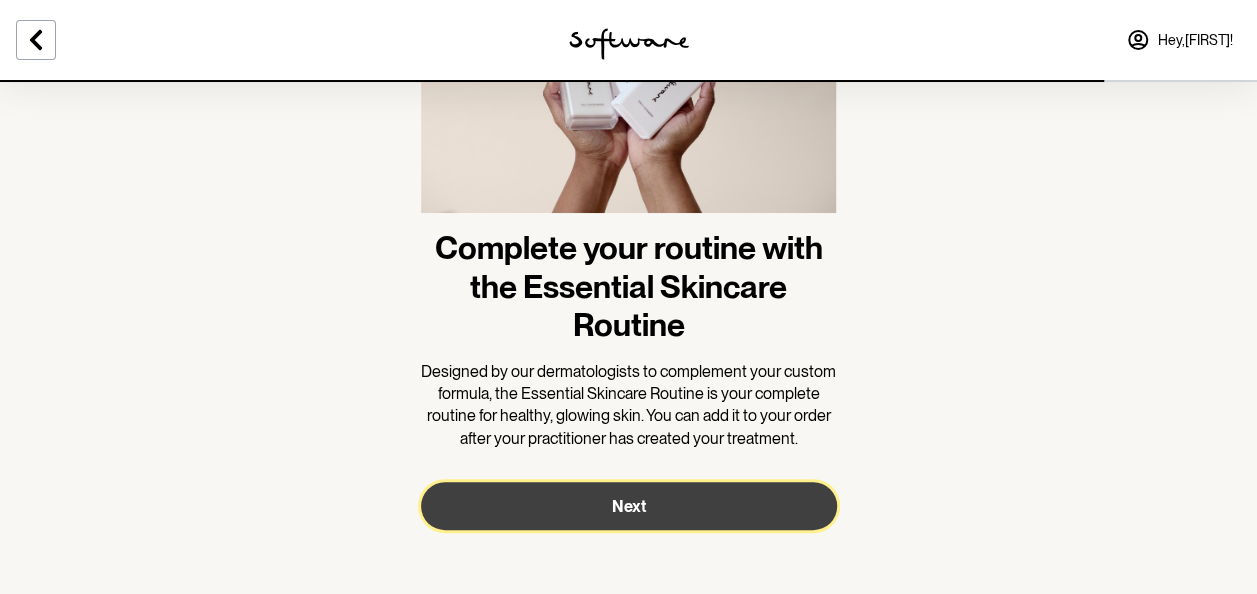 click on "Next" at bounding box center (629, 506) 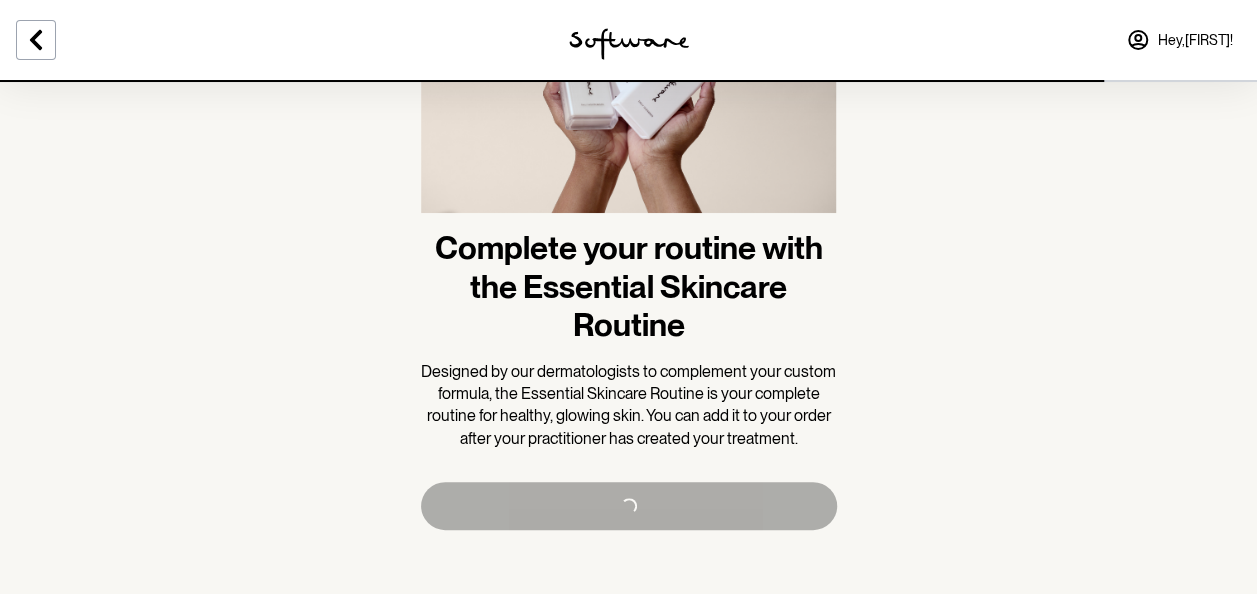 scroll, scrollTop: 0, scrollLeft: 0, axis: both 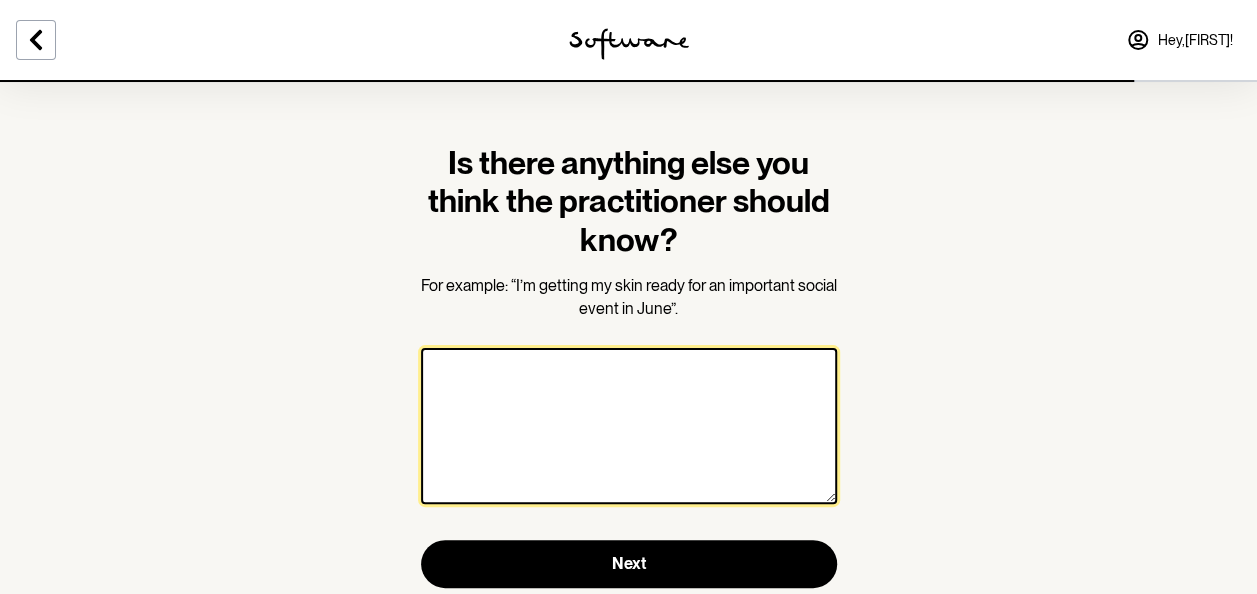 click at bounding box center [629, 426] 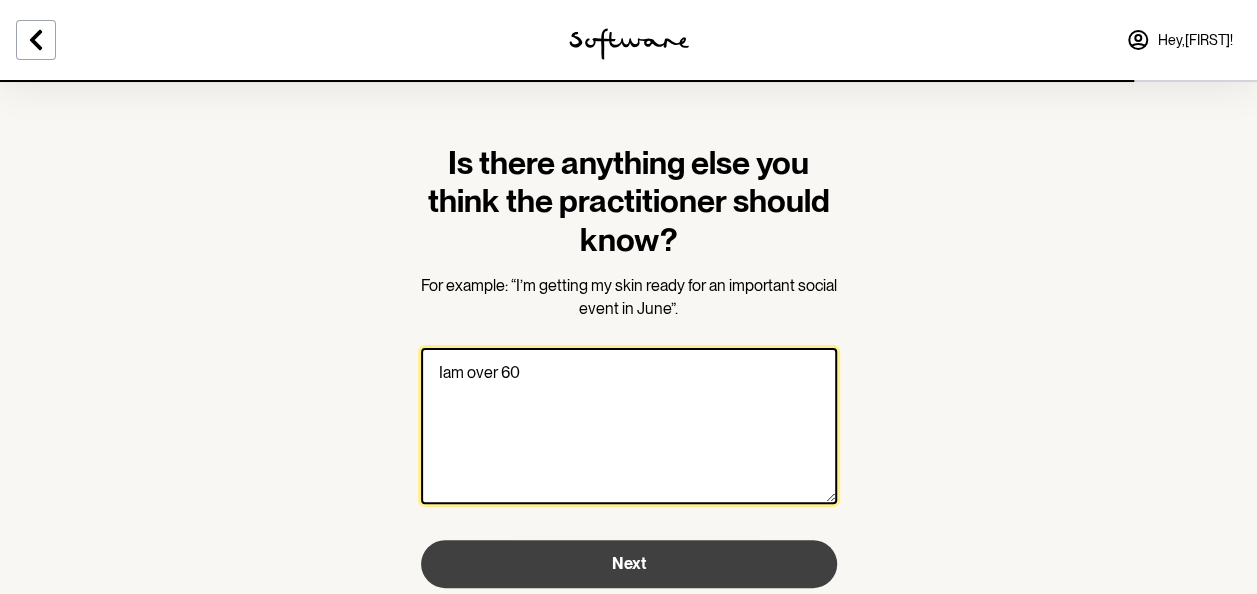 type on "Iam over 60" 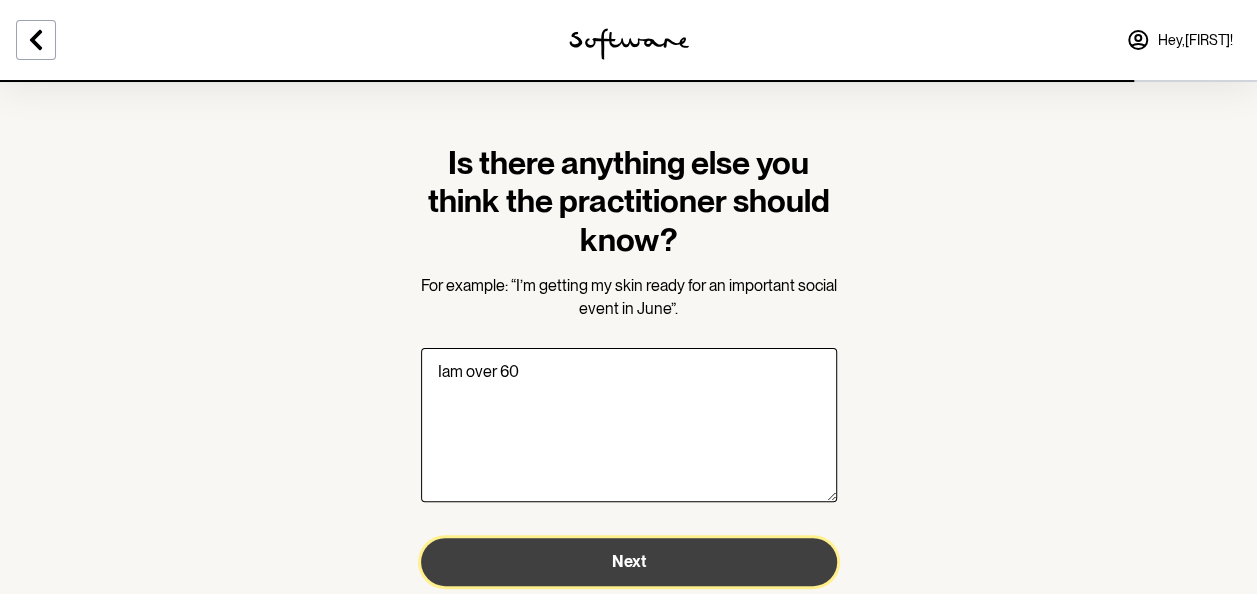 click on "Next" at bounding box center [629, 561] 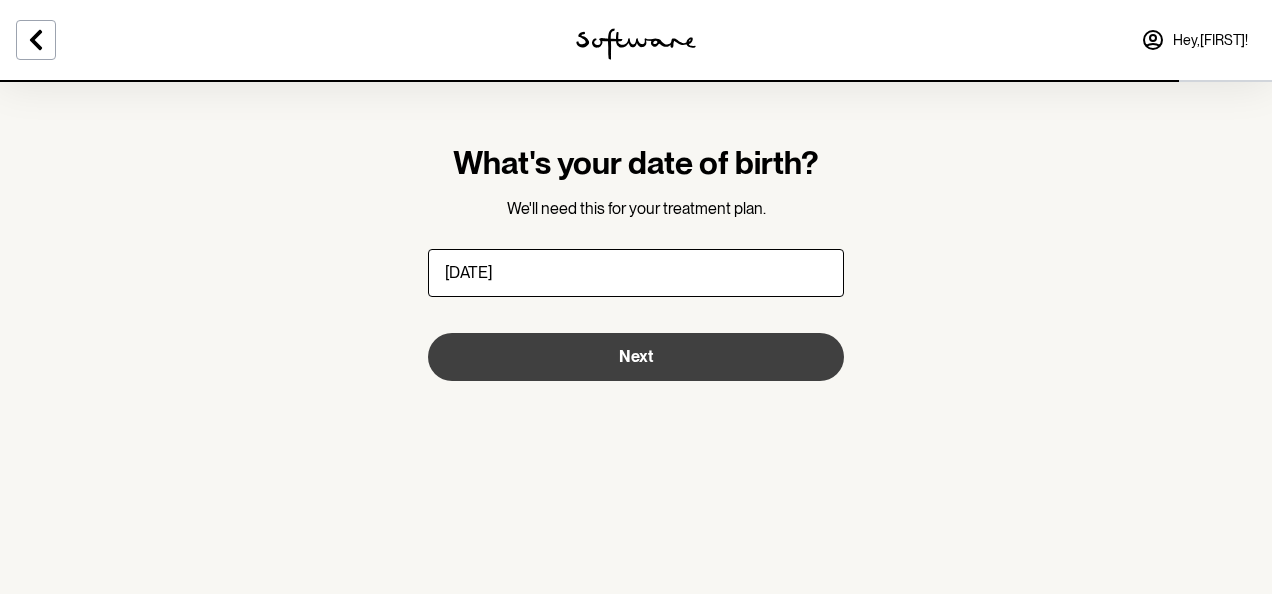 type on "[DATE]" 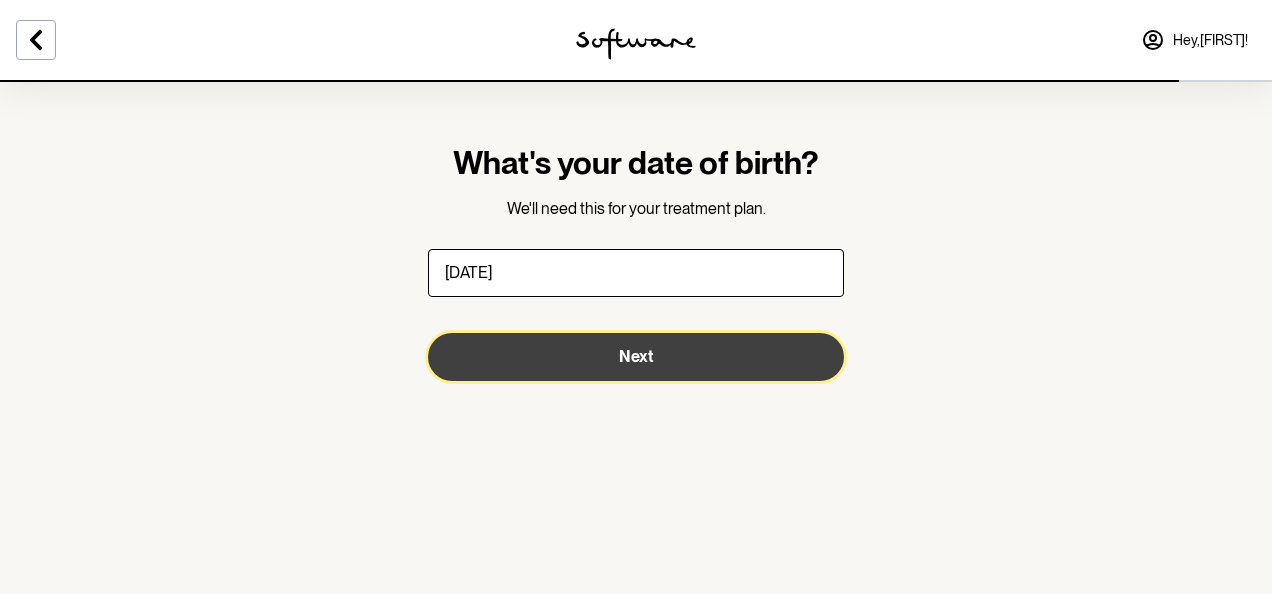 click on "Next" at bounding box center (636, 357) 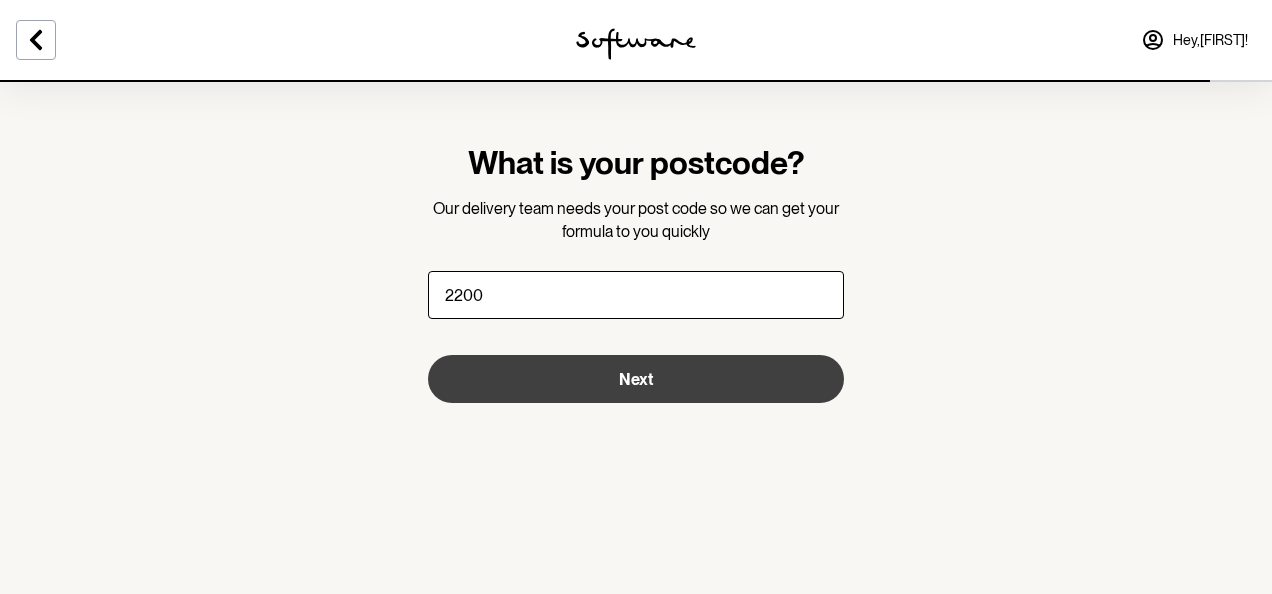 type on "2200" 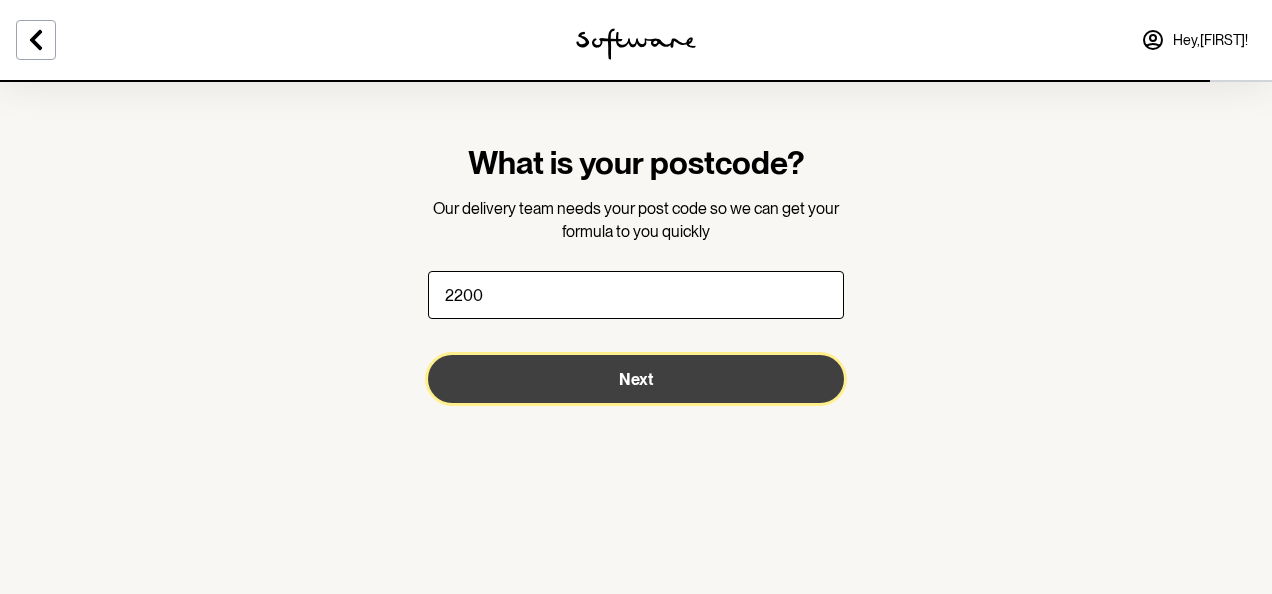 click on "Next" at bounding box center (636, 379) 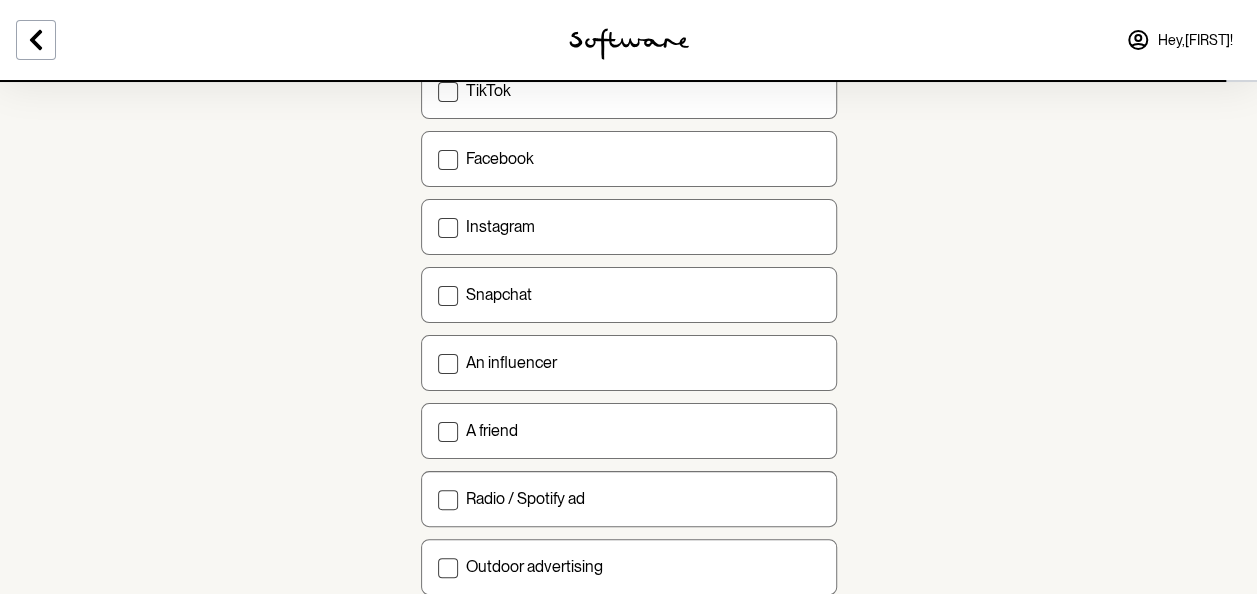 scroll, scrollTop: 414, scrollLeft: 0, axis: vertical 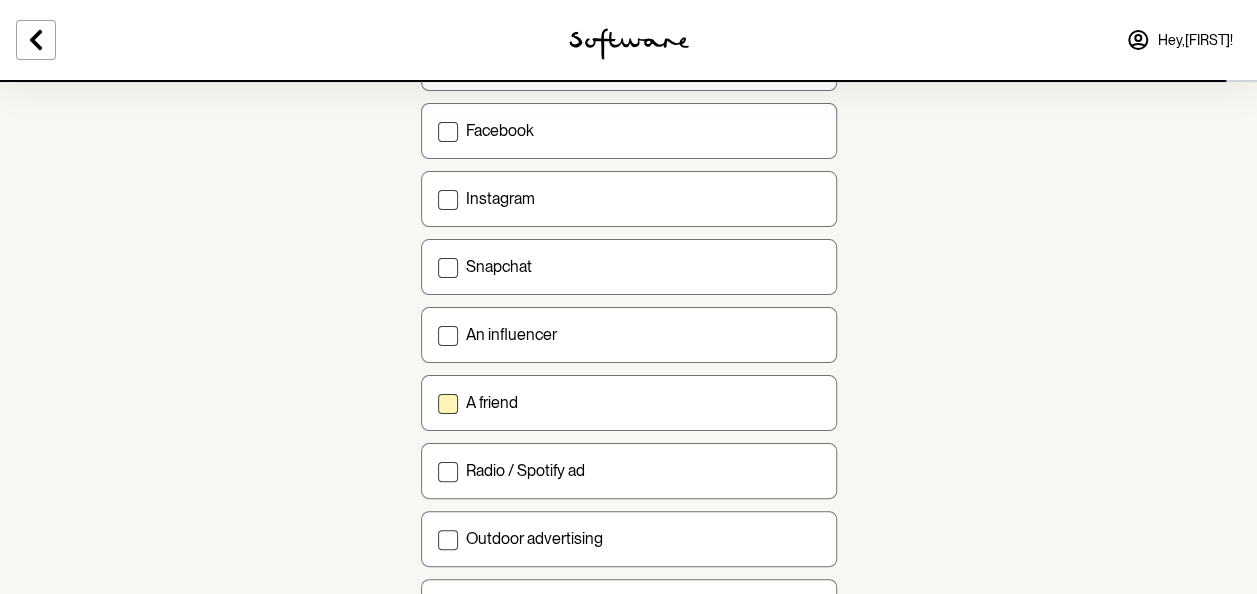 click at bounding box center [448, 404] 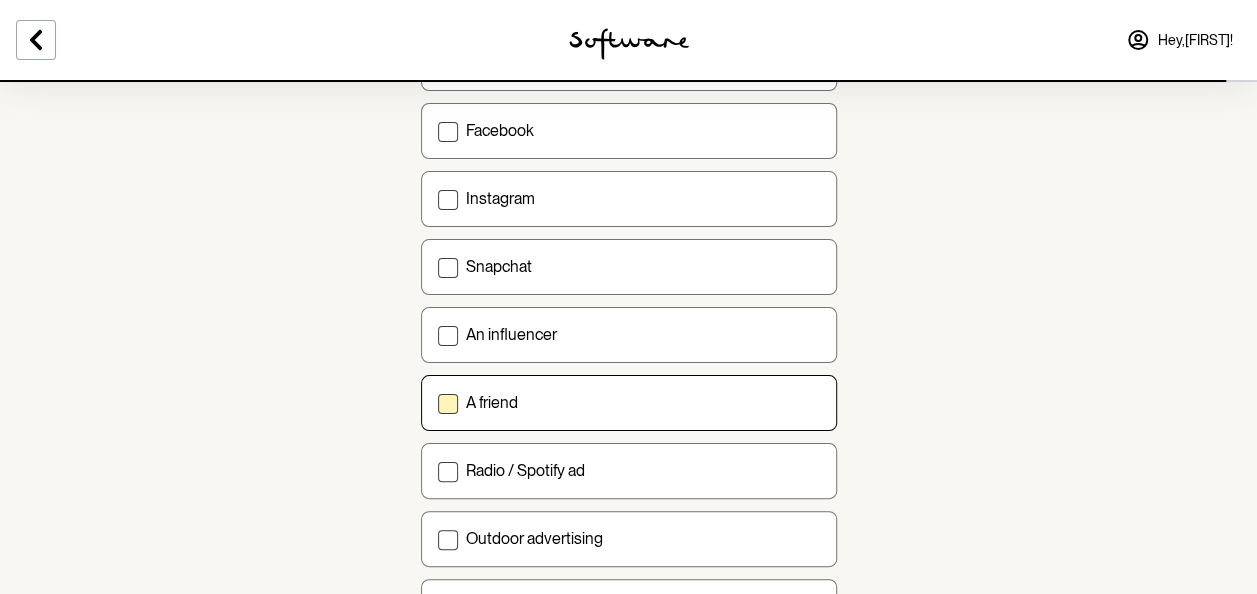 click on "A friend" at bounding box center [437, 402] 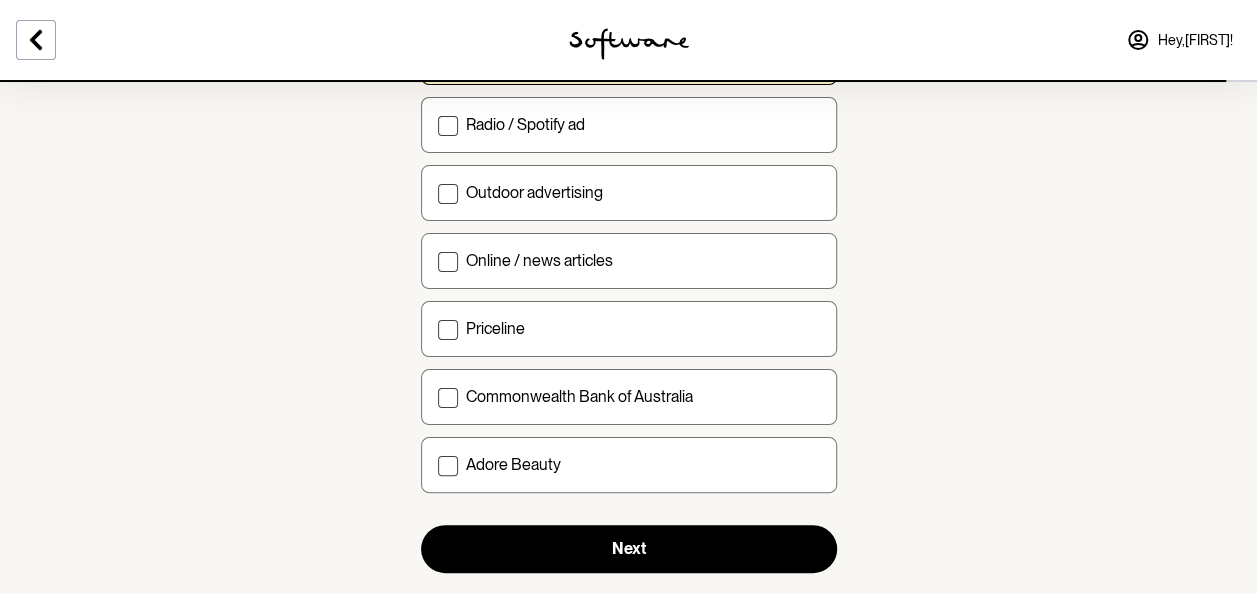 scroll, scrollTop: 773, scrollLeft: 0, axis: vertical 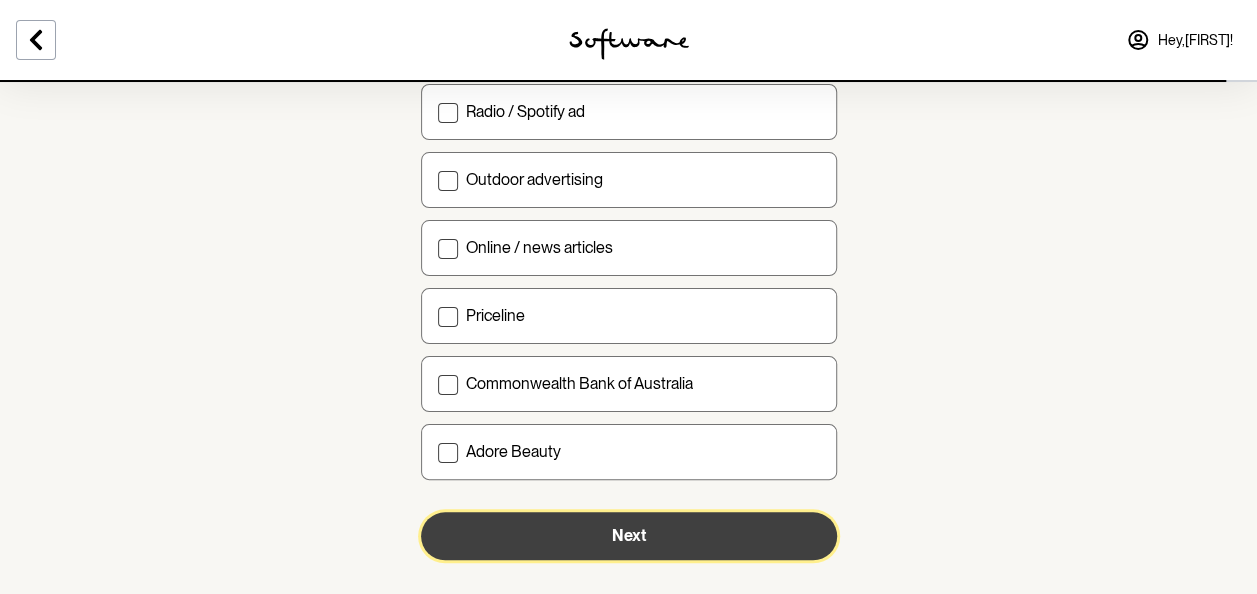 click on "Next" at bounding box center (629, 535) 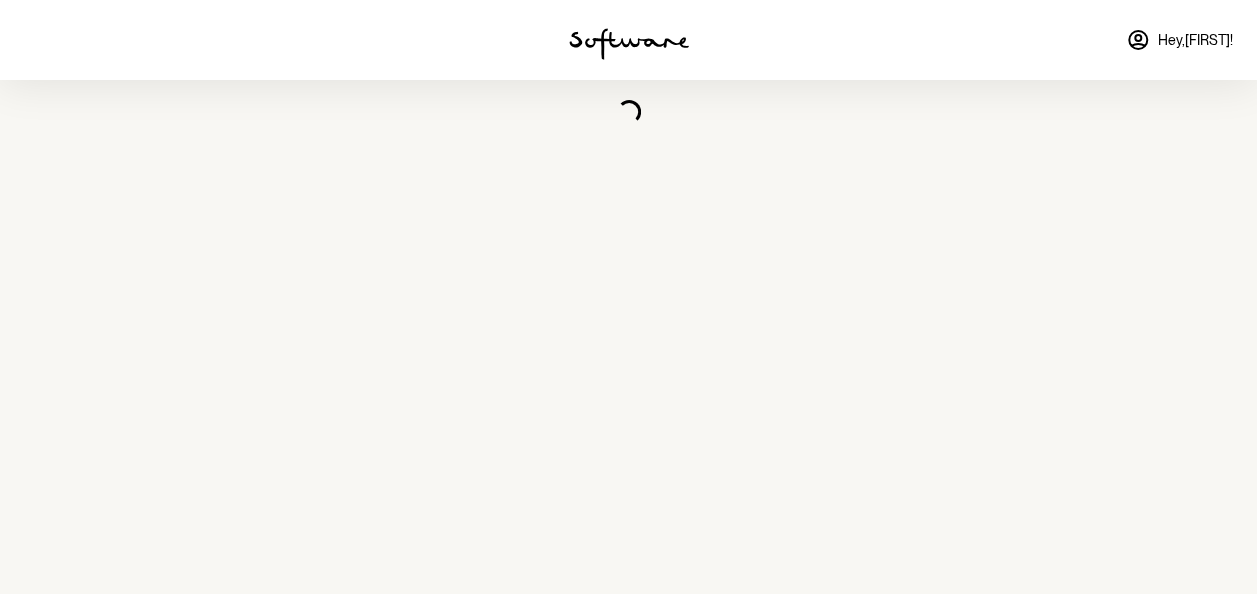 scroll, scrollTop: 0, scrollLeft: 0, axis: both 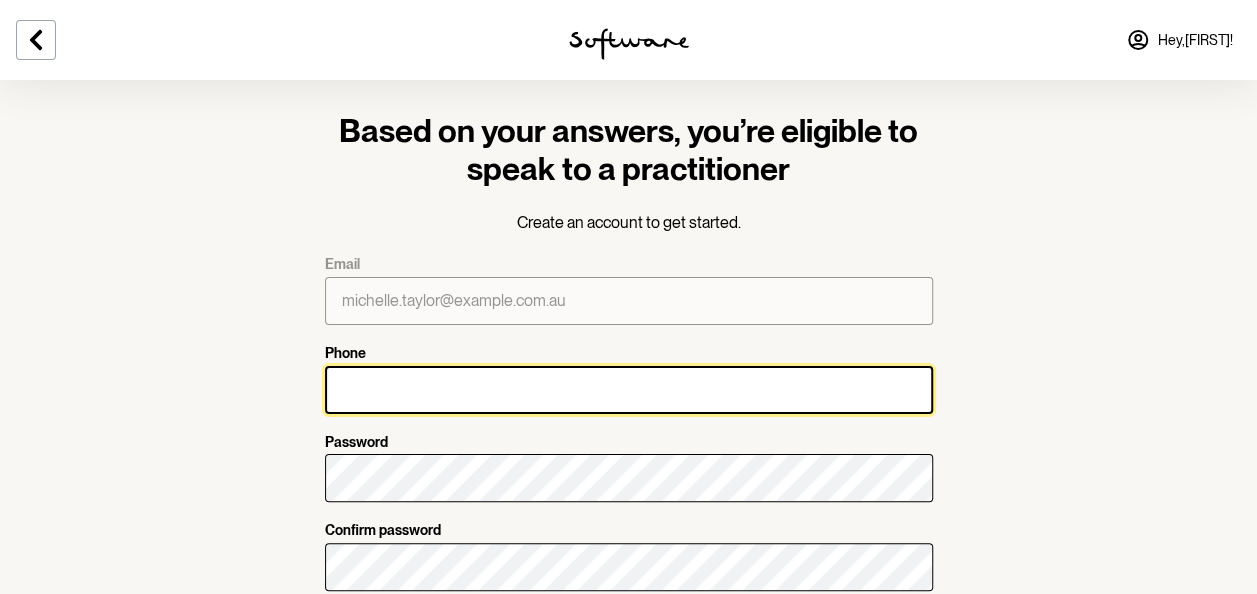 click on "Phone" at bounding box center [629, 390] 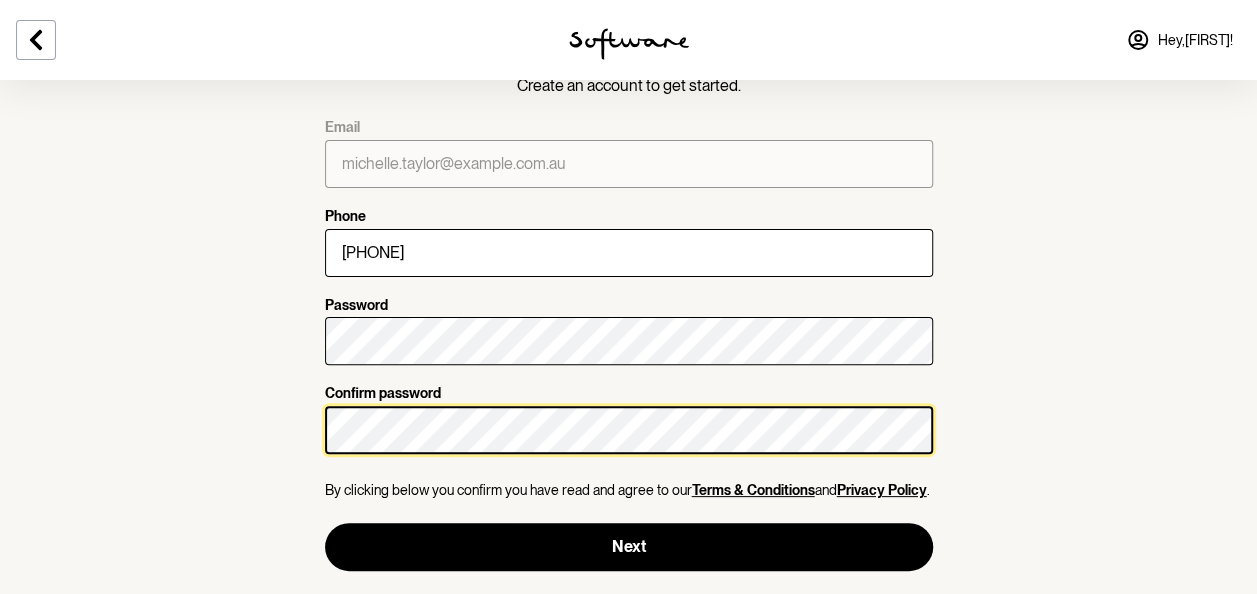 scroll, scrollTop: 146, scrollLeft: 0, axis: vertical 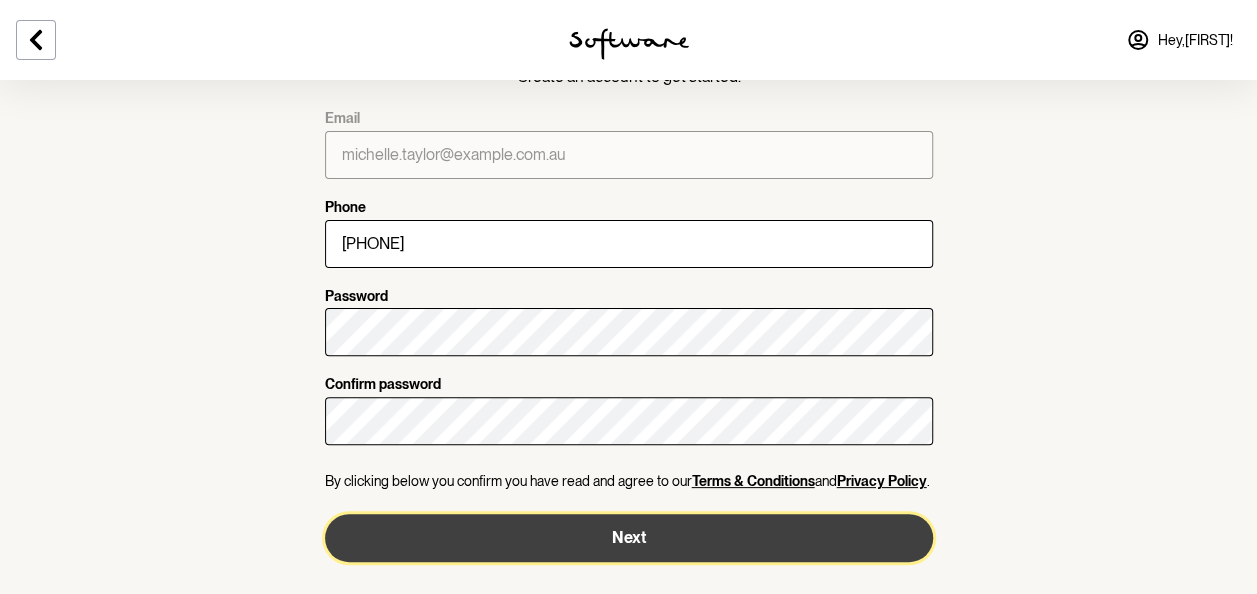 click on "Next" at bounding box center (629, 538) 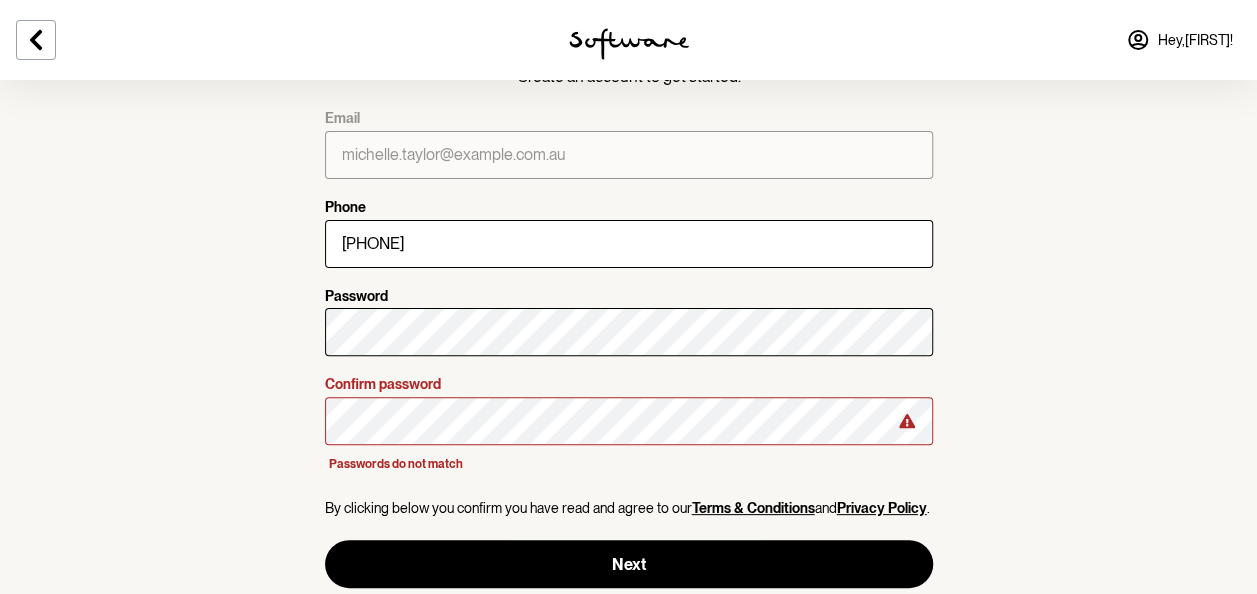 click 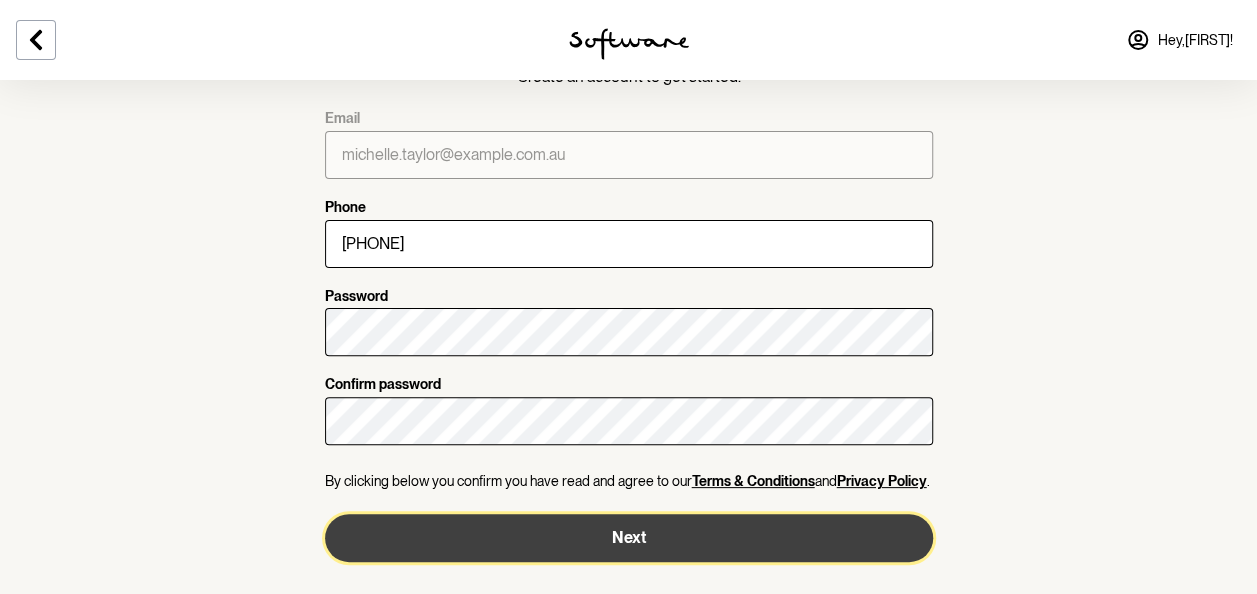click on "Next" at bounding box center (629, 538) 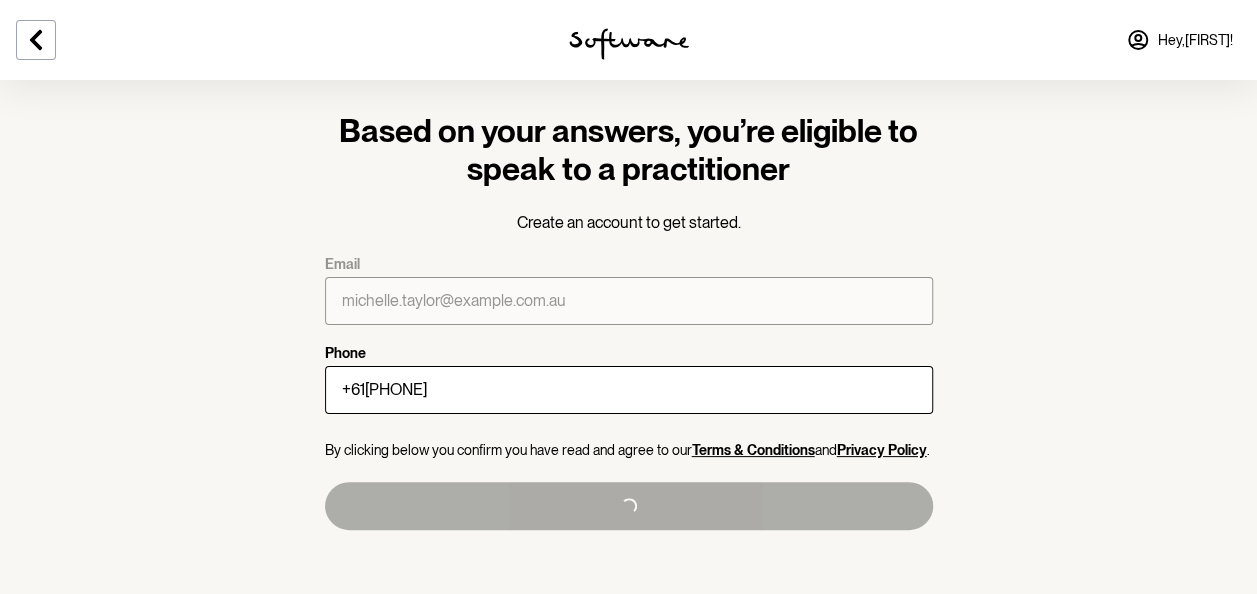 scroll, scrollTop: 0, scrollLeft: 0, axis: both 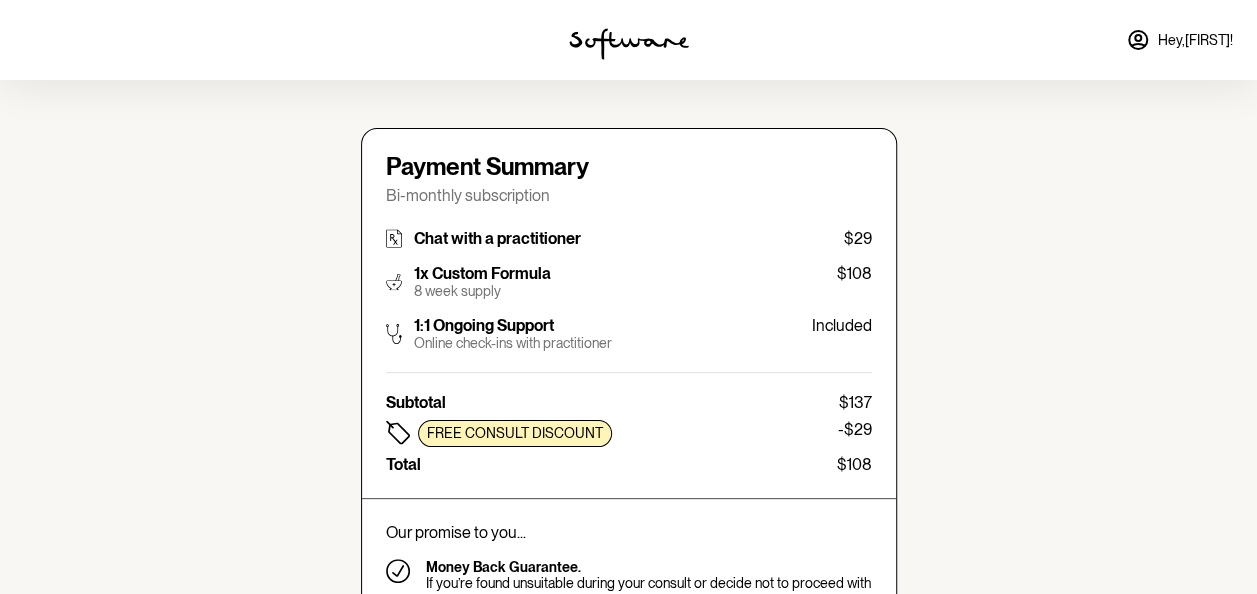 type on "michelle.taylor@example.com.au" 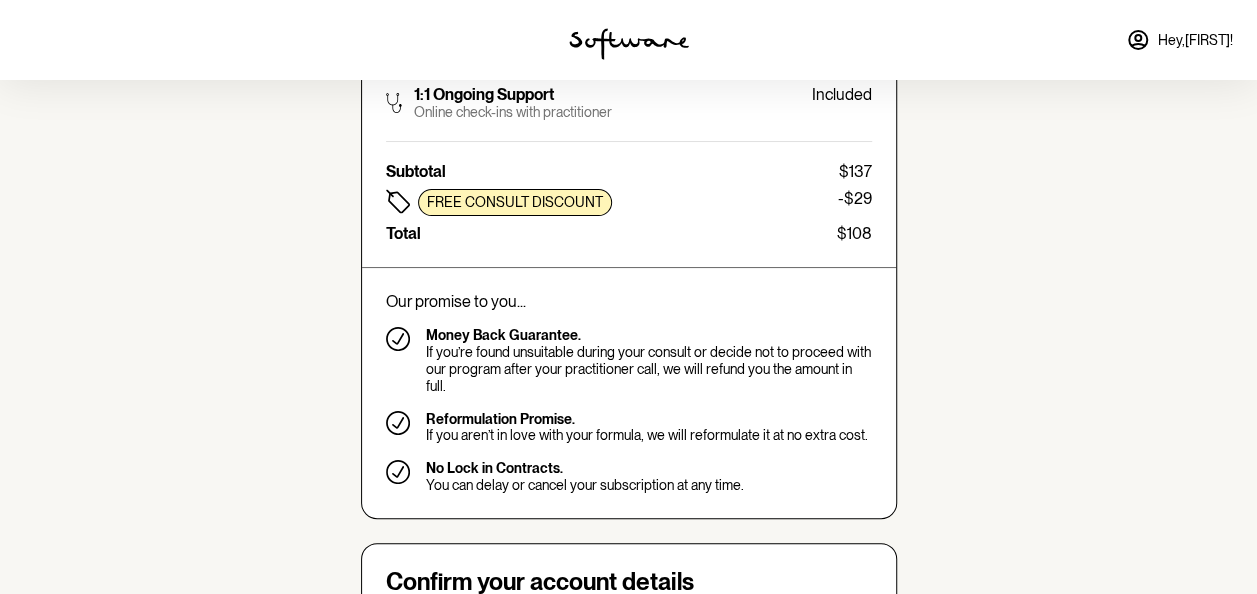 scroll, scrollTop: 613, scrollLeft: 0, axis: vertical 